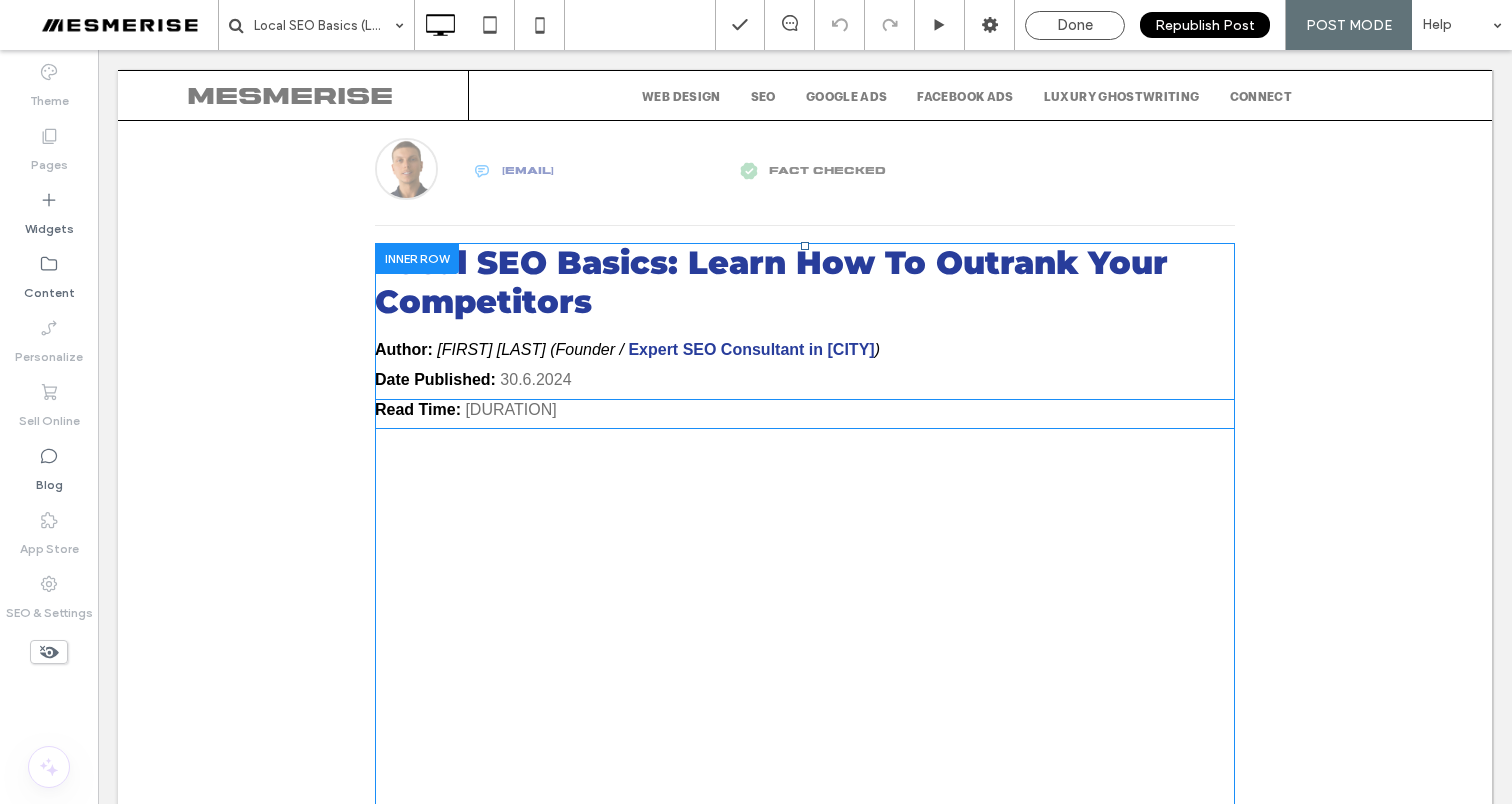 scroll, scrollTop: 0, scrollLeft: 0, axis: both 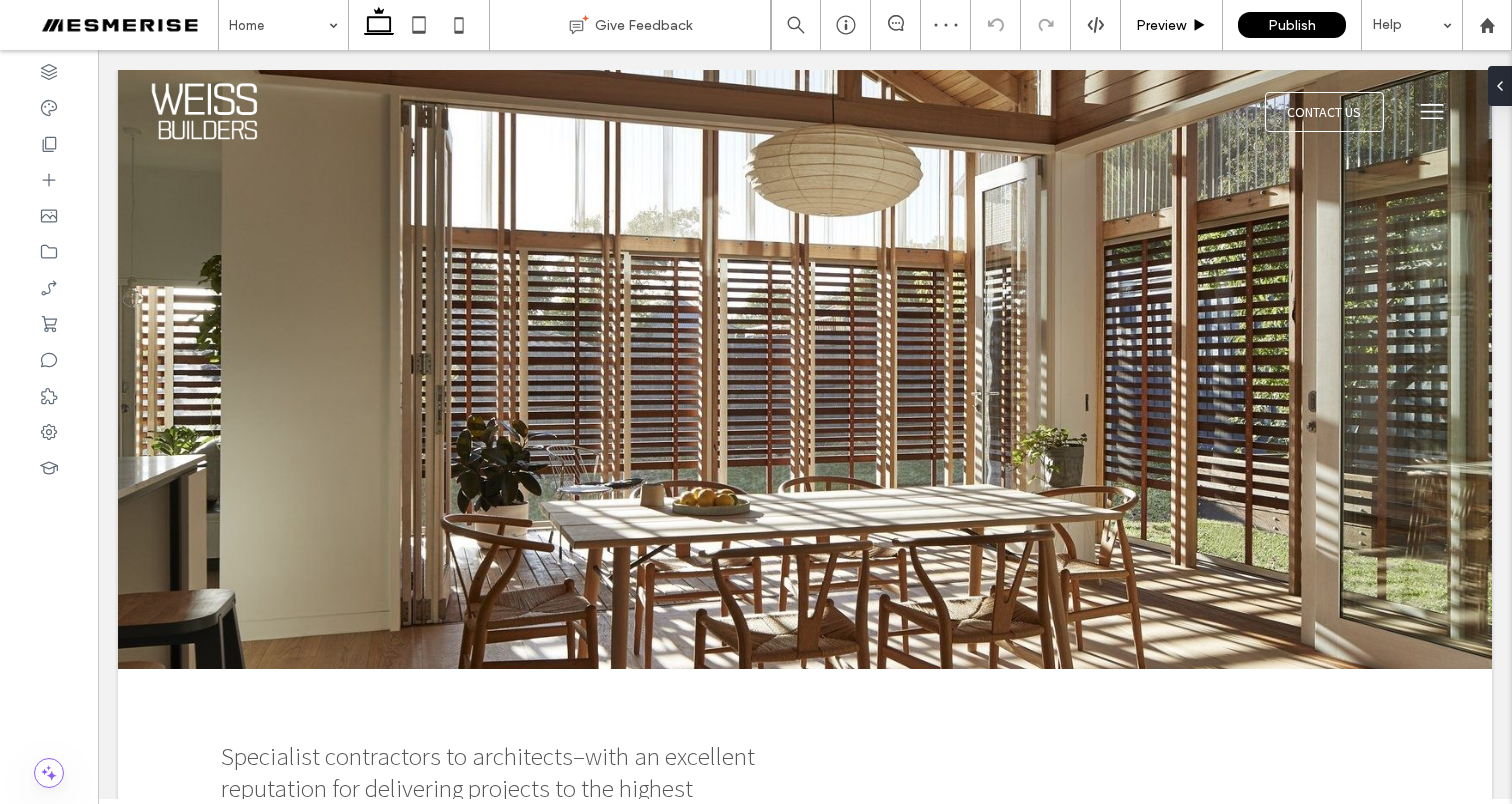 click on "Preview" at bounding box center [1161, 25] 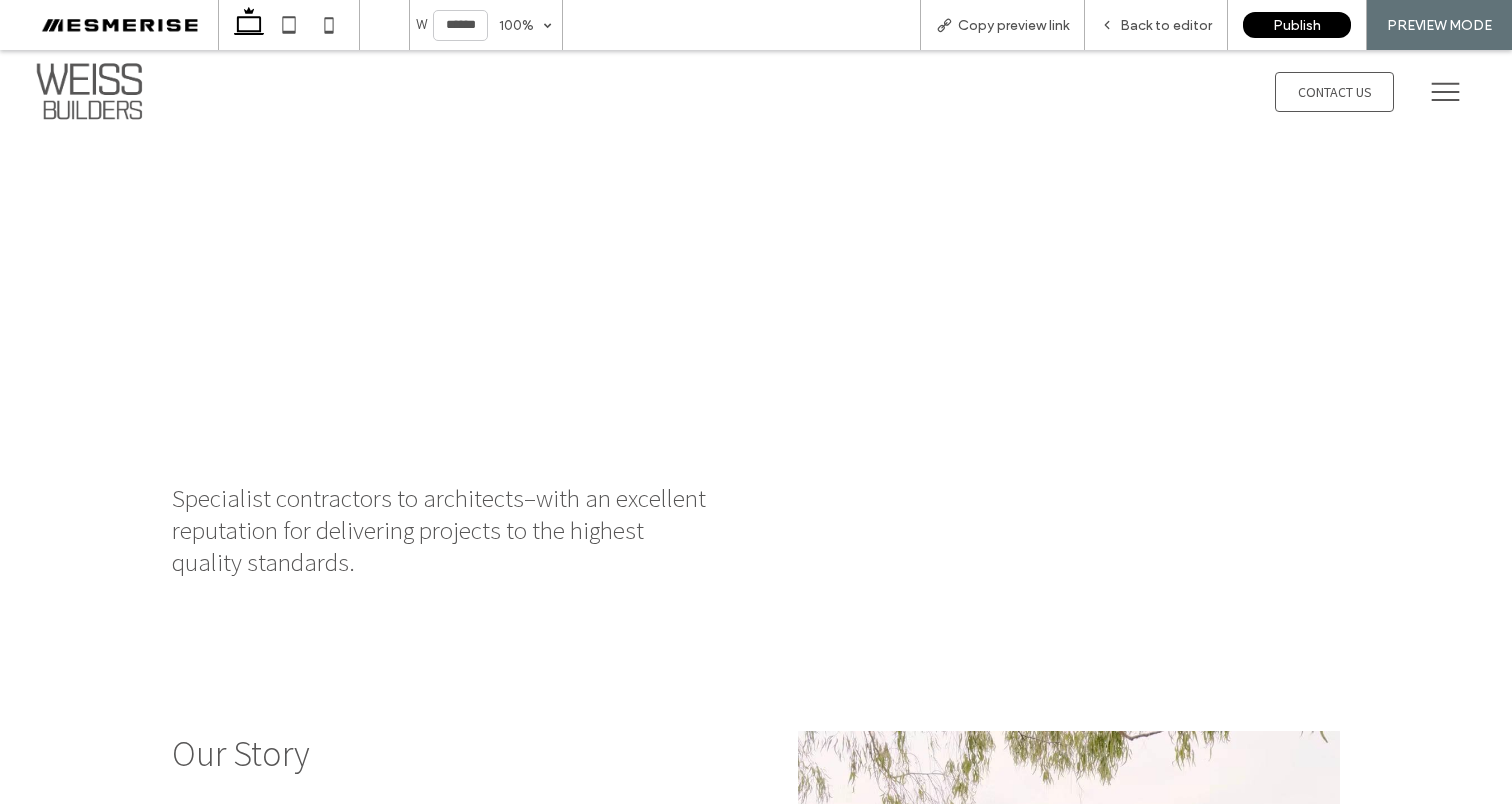scroll, scrollTop: 0, scrollLeft: 0, axis: both 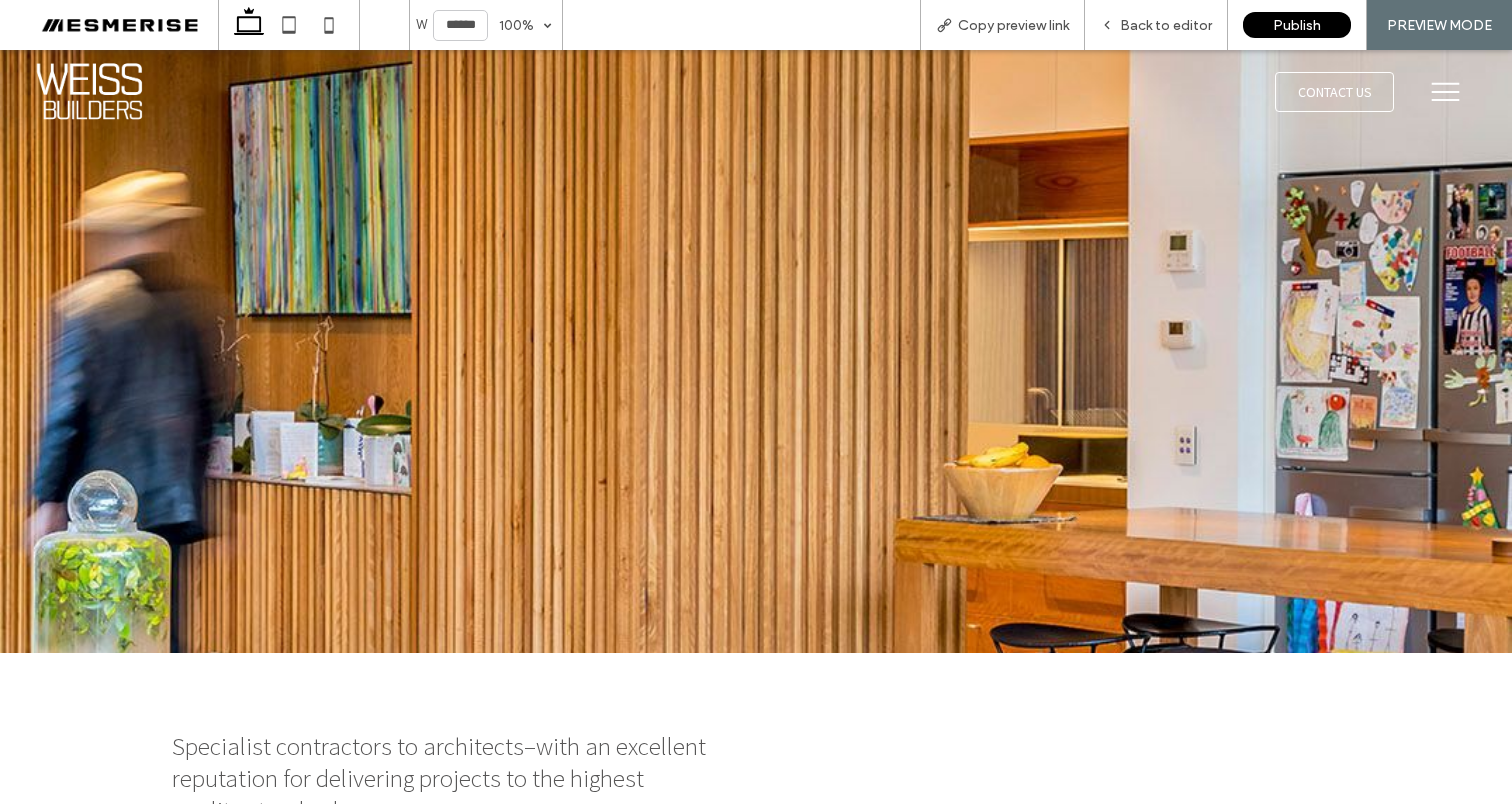 click at bounding box center (1445, 91) 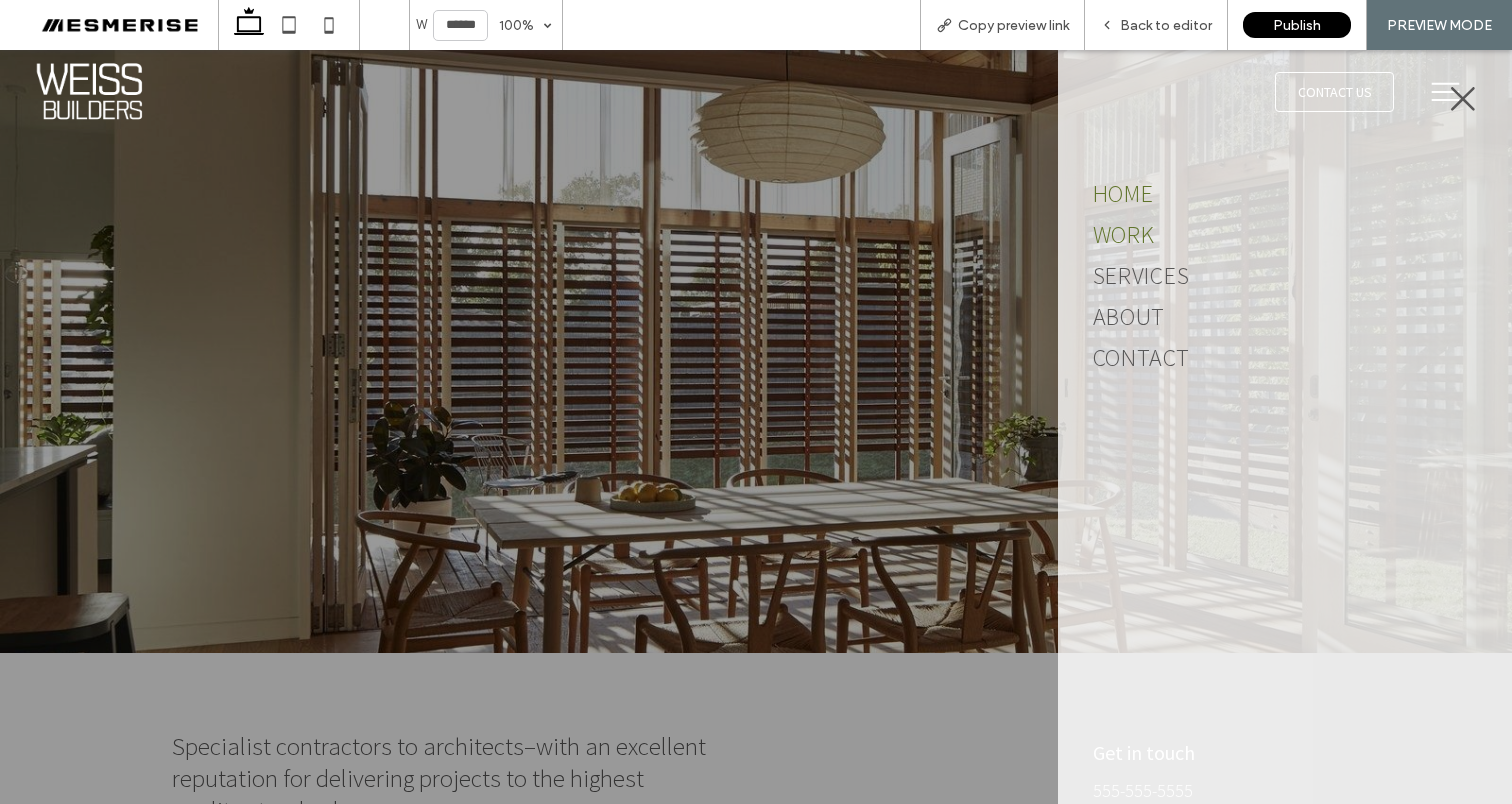 click on "Work" at bounding box center (1124, 234) 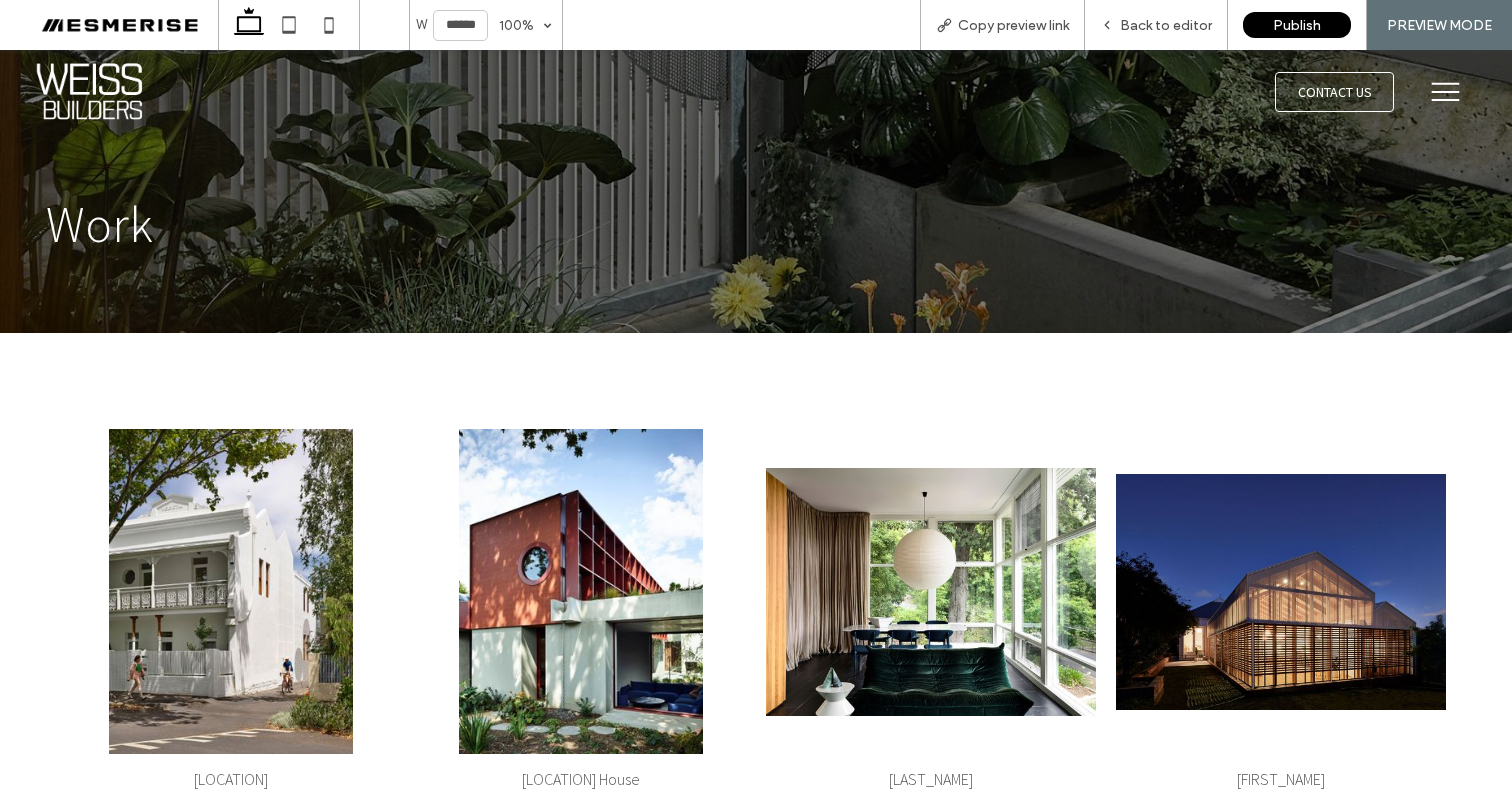 scroll, scrollTop: 0, scrollLeft: 0, axis: both 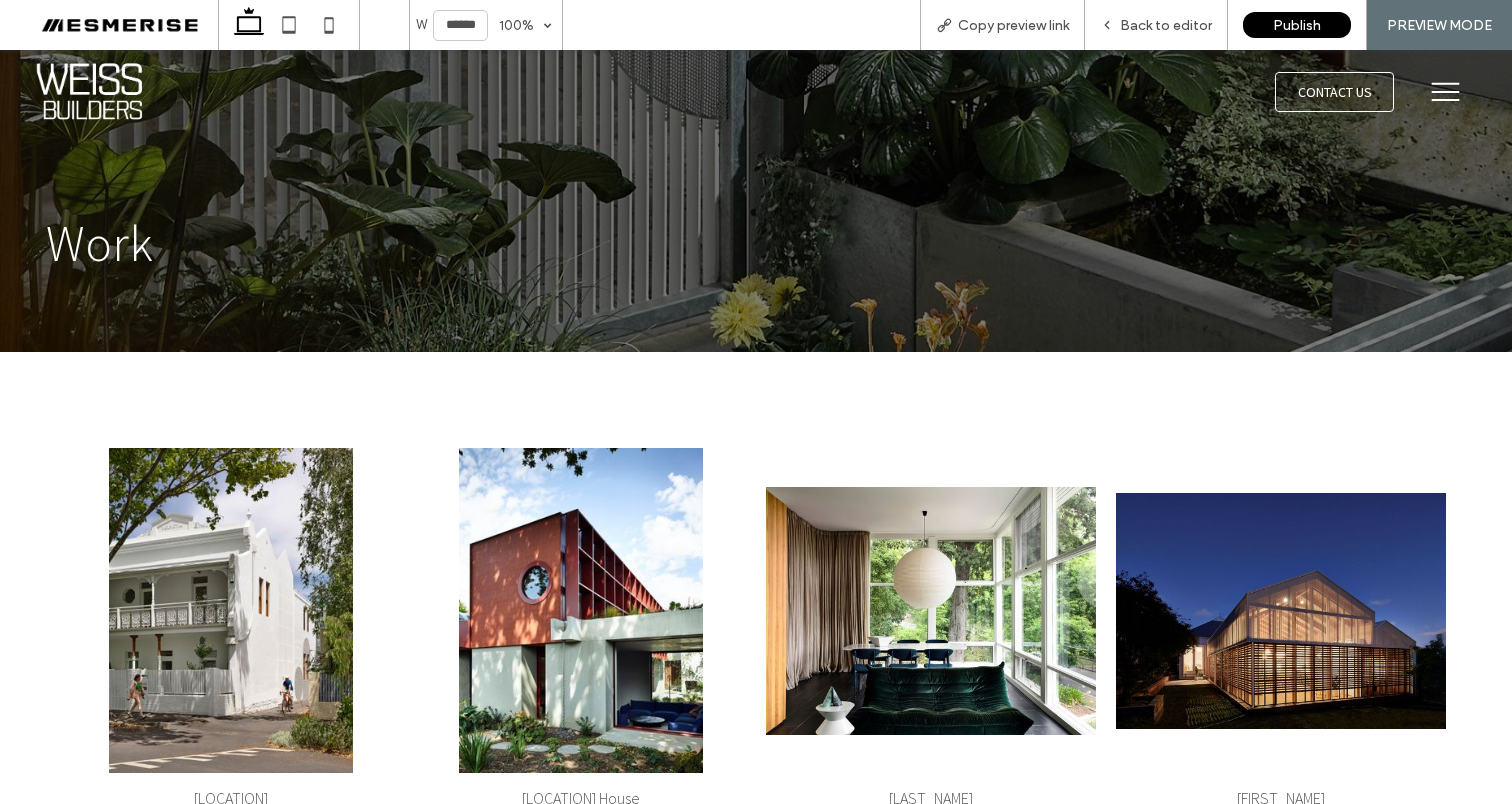 click 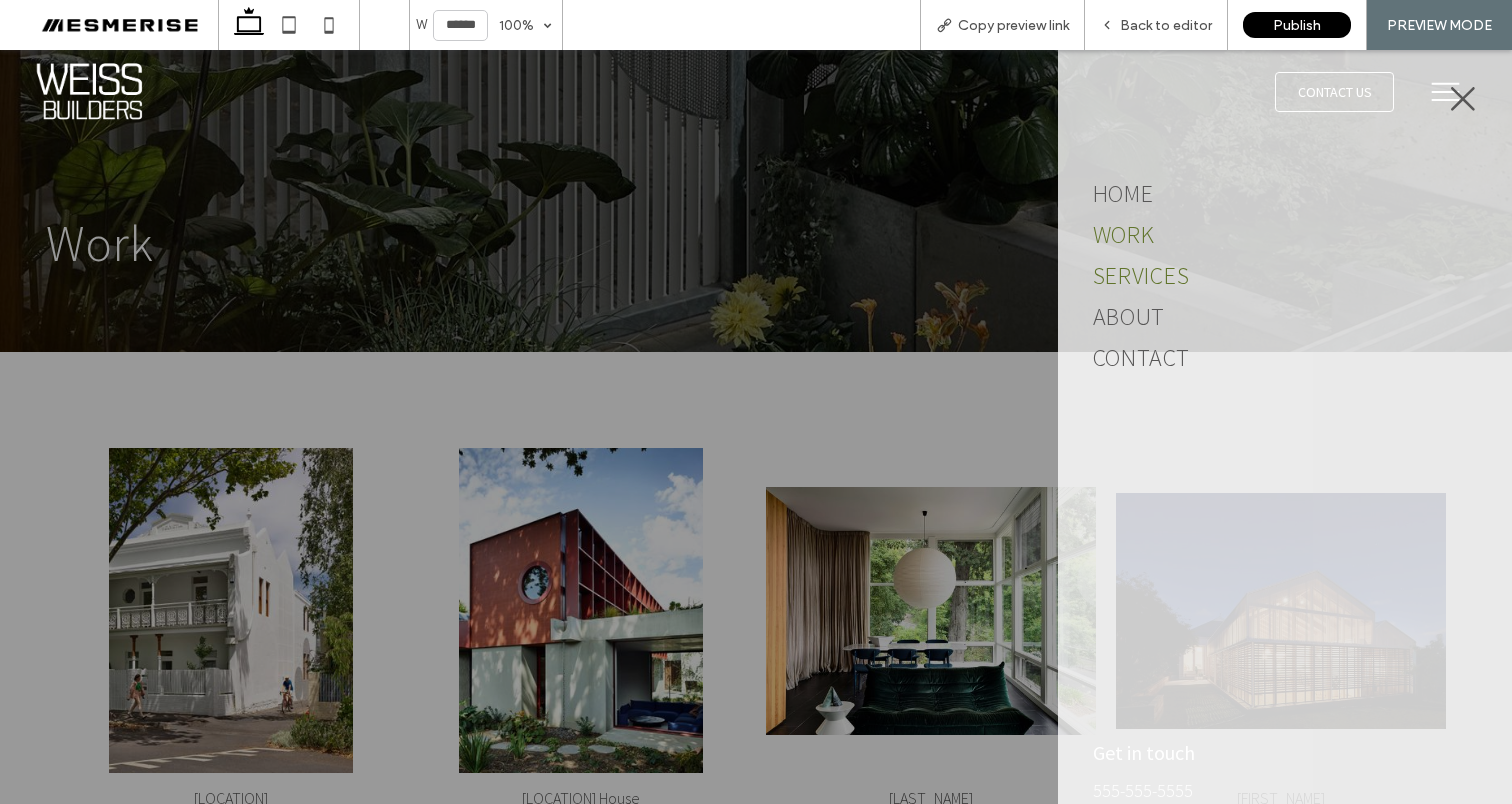 click on "Services" at bounding box center [1141, 275] 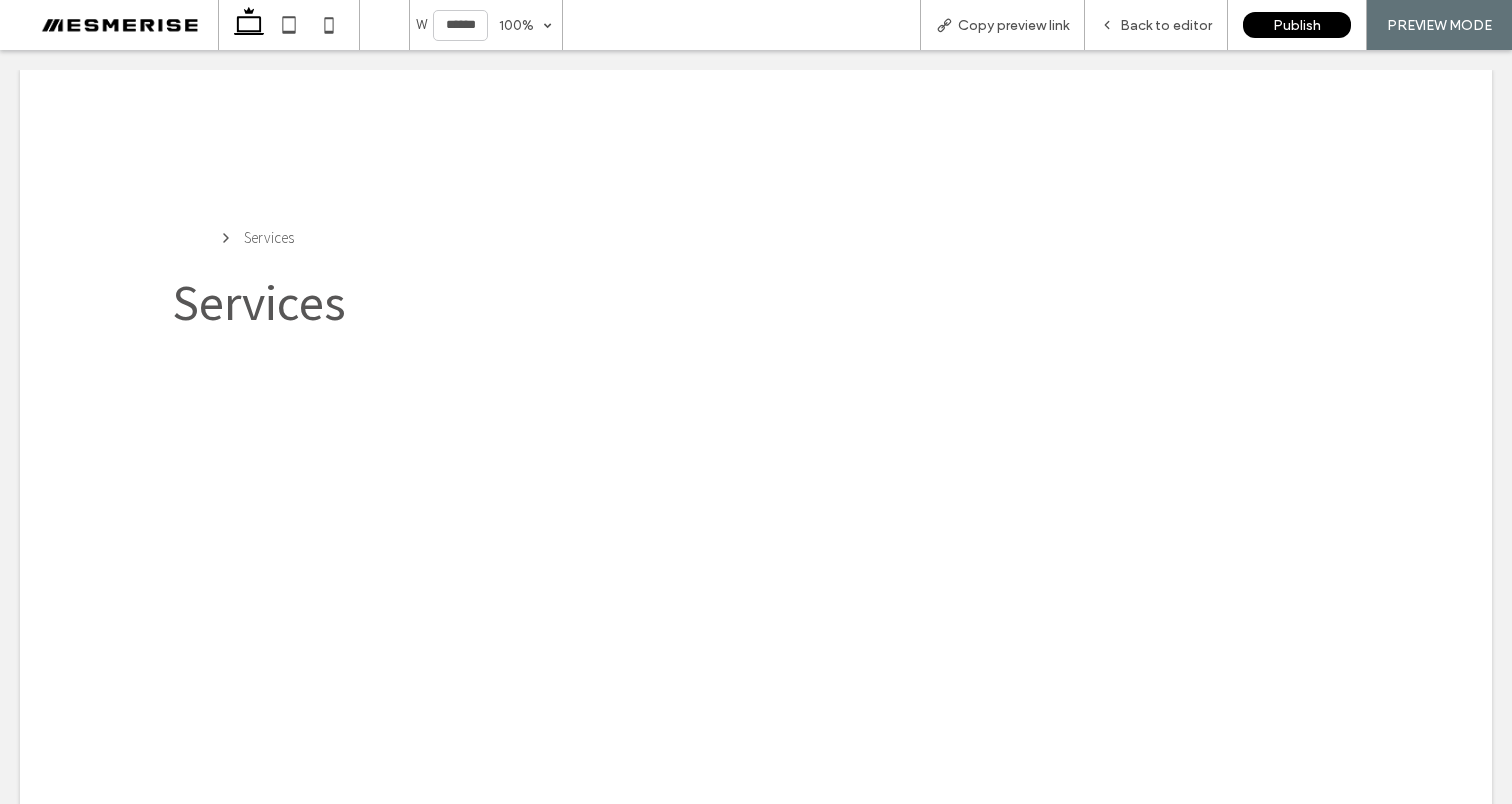 scroll, scrollTop: 0, scrollLeft: 0, axis: both 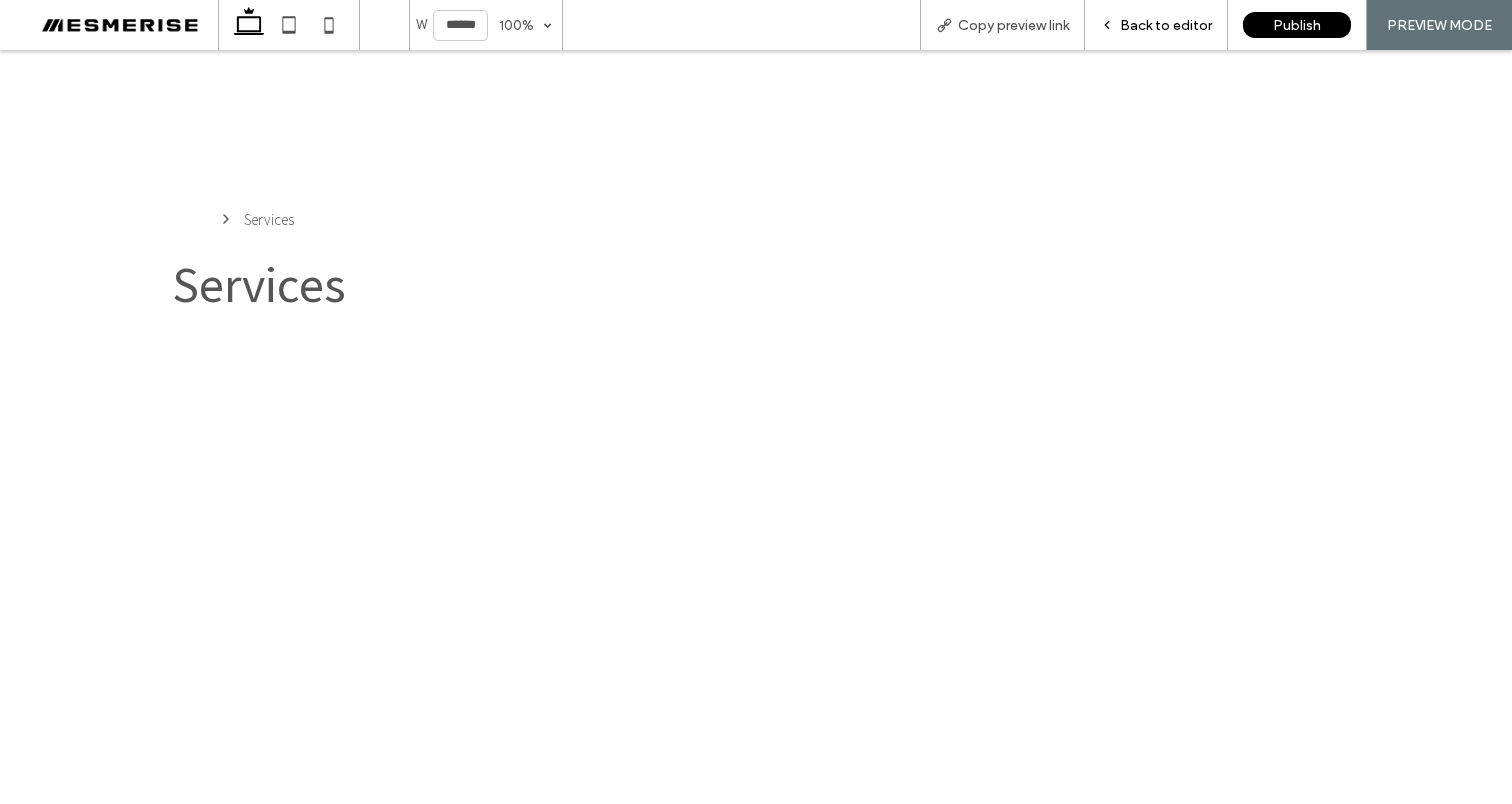 click on "Back to editor" at bounding box center (1166, 25) 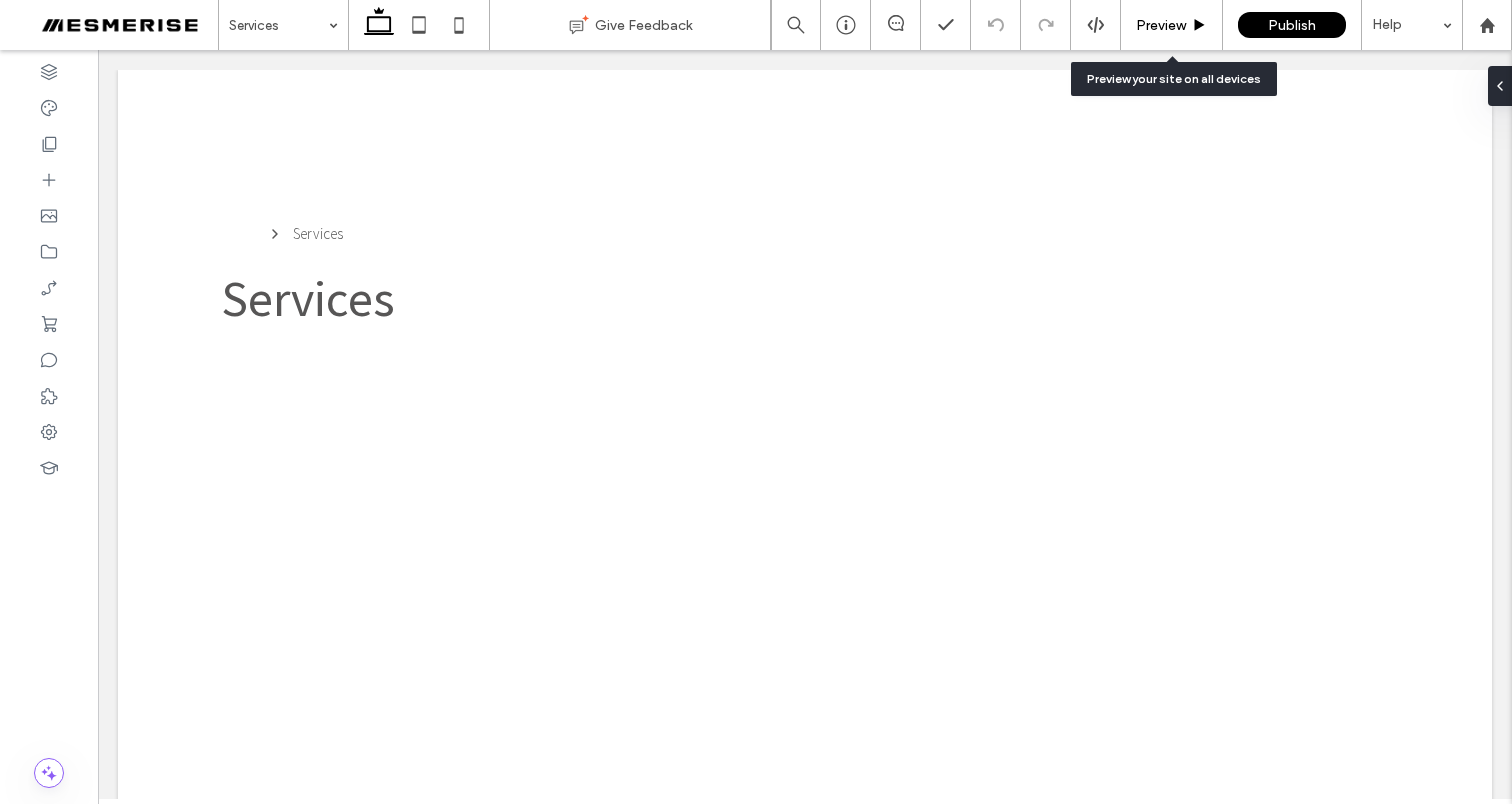 click on "Preview" at bounding box center (1161, 25) 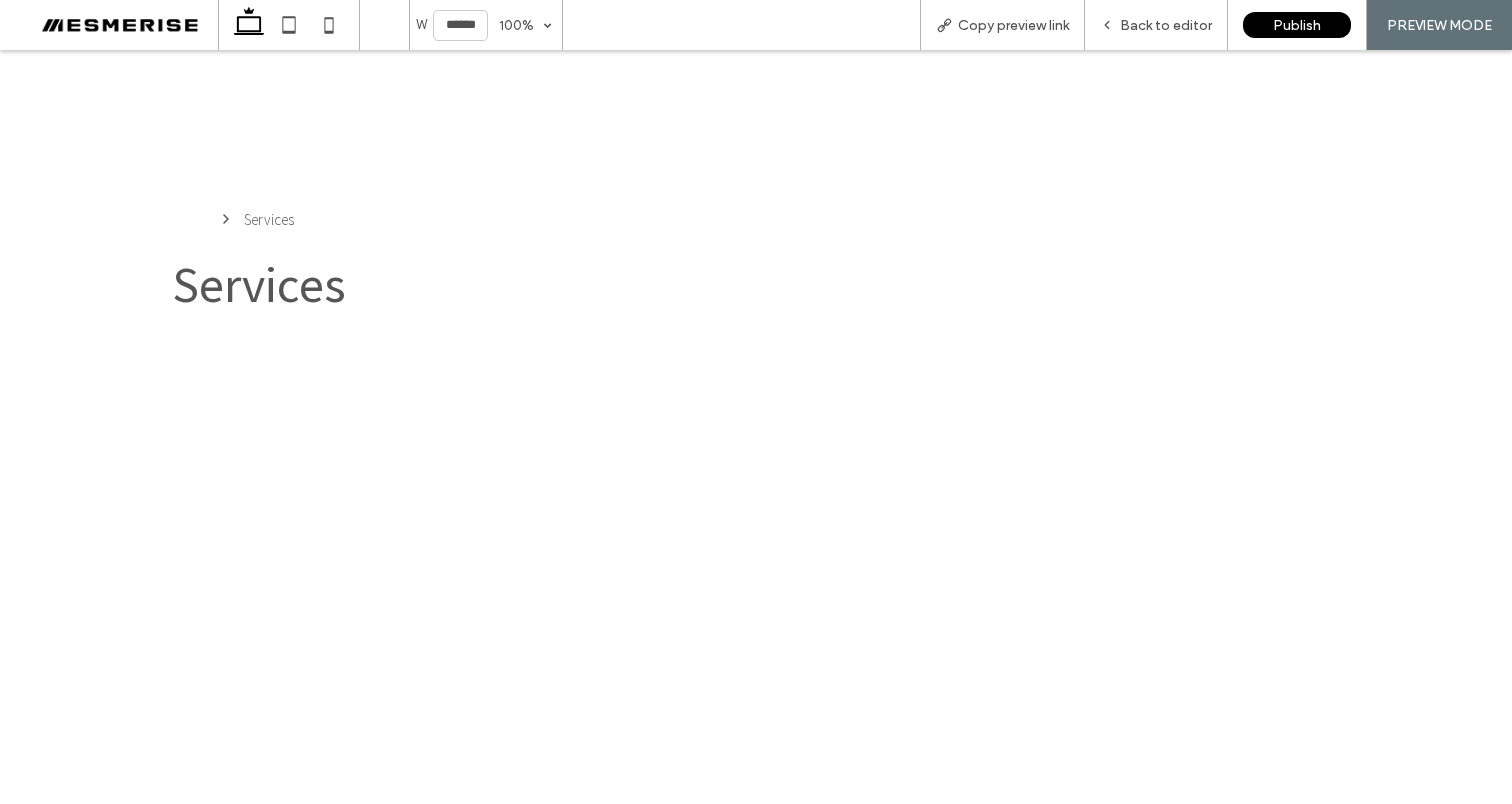 scroll, scrollTop: 337, scrollLeft: 0, axis: vertical 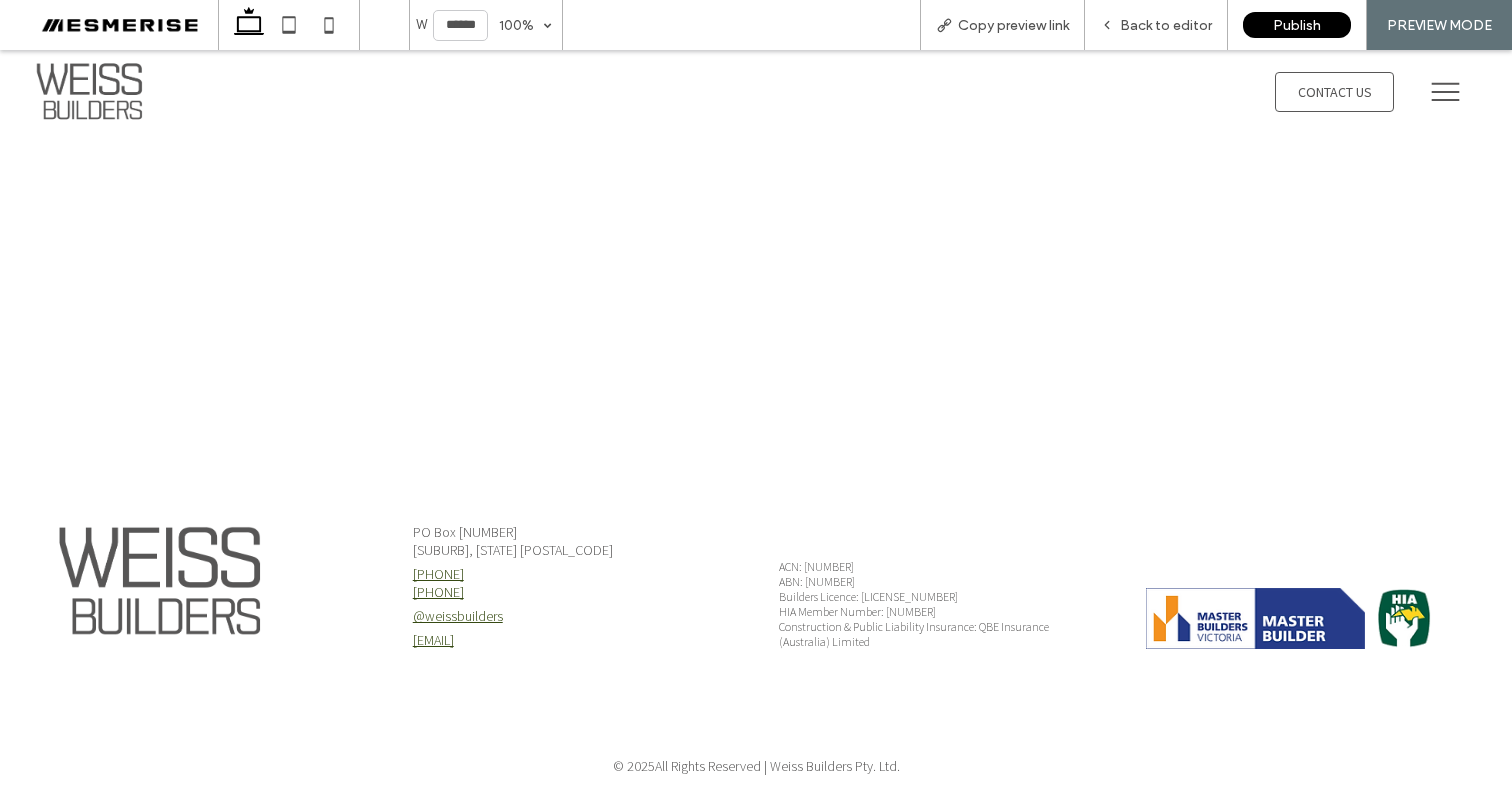 click at bounding box center (160, 581) 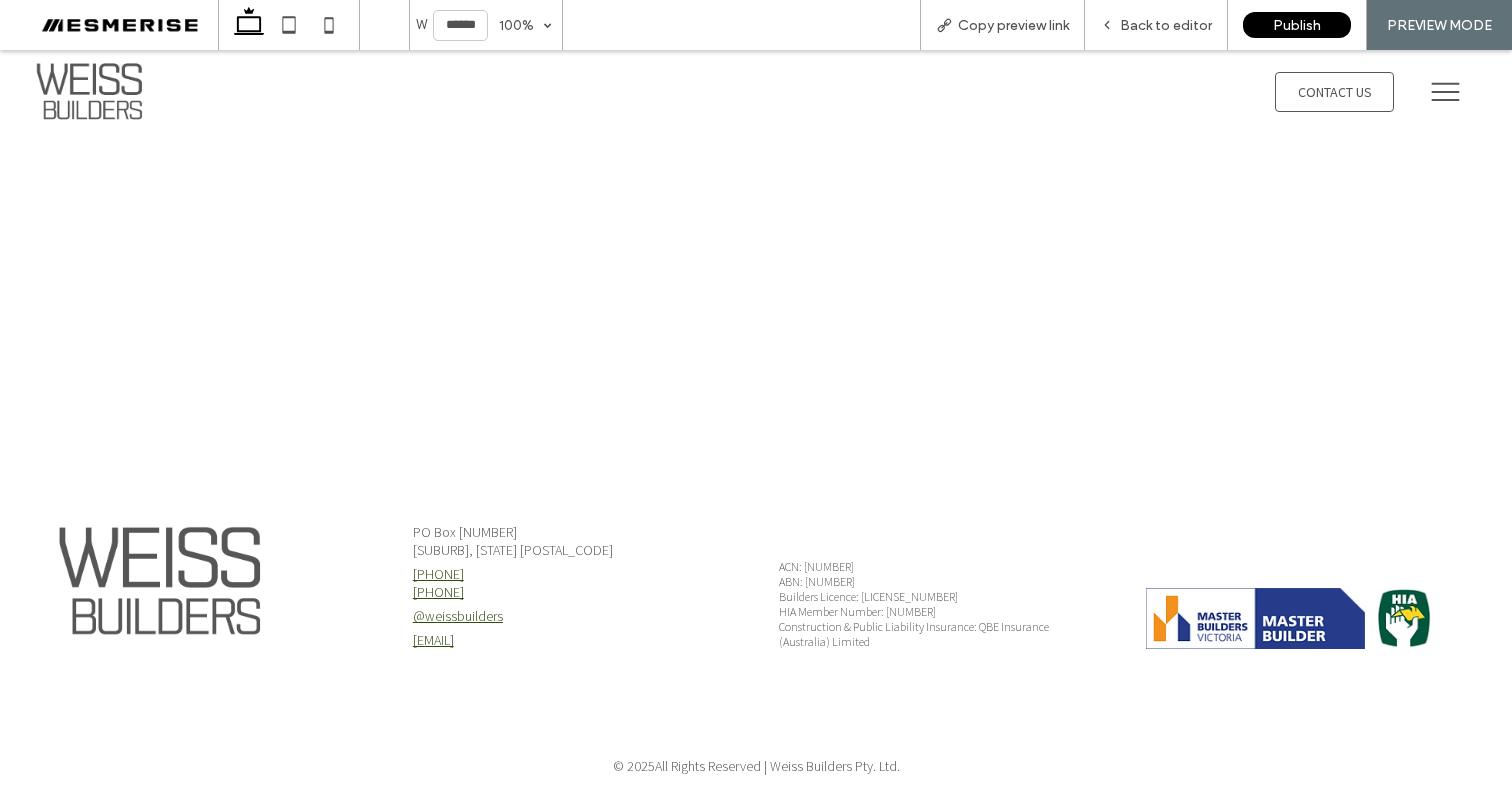 click at bounding box center (160, 581) 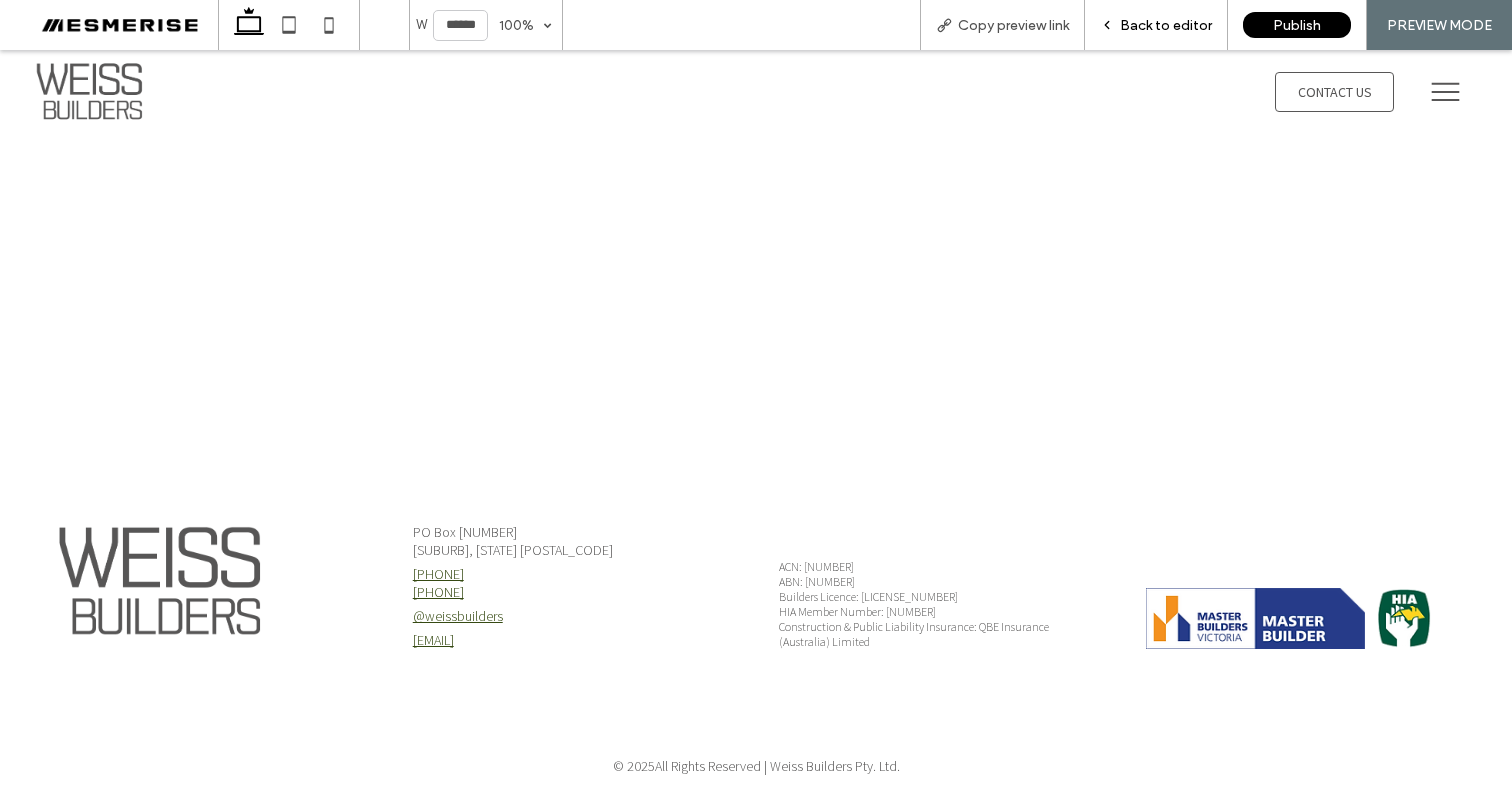 click on "Back to editor" at bounding box center [1166, 25] 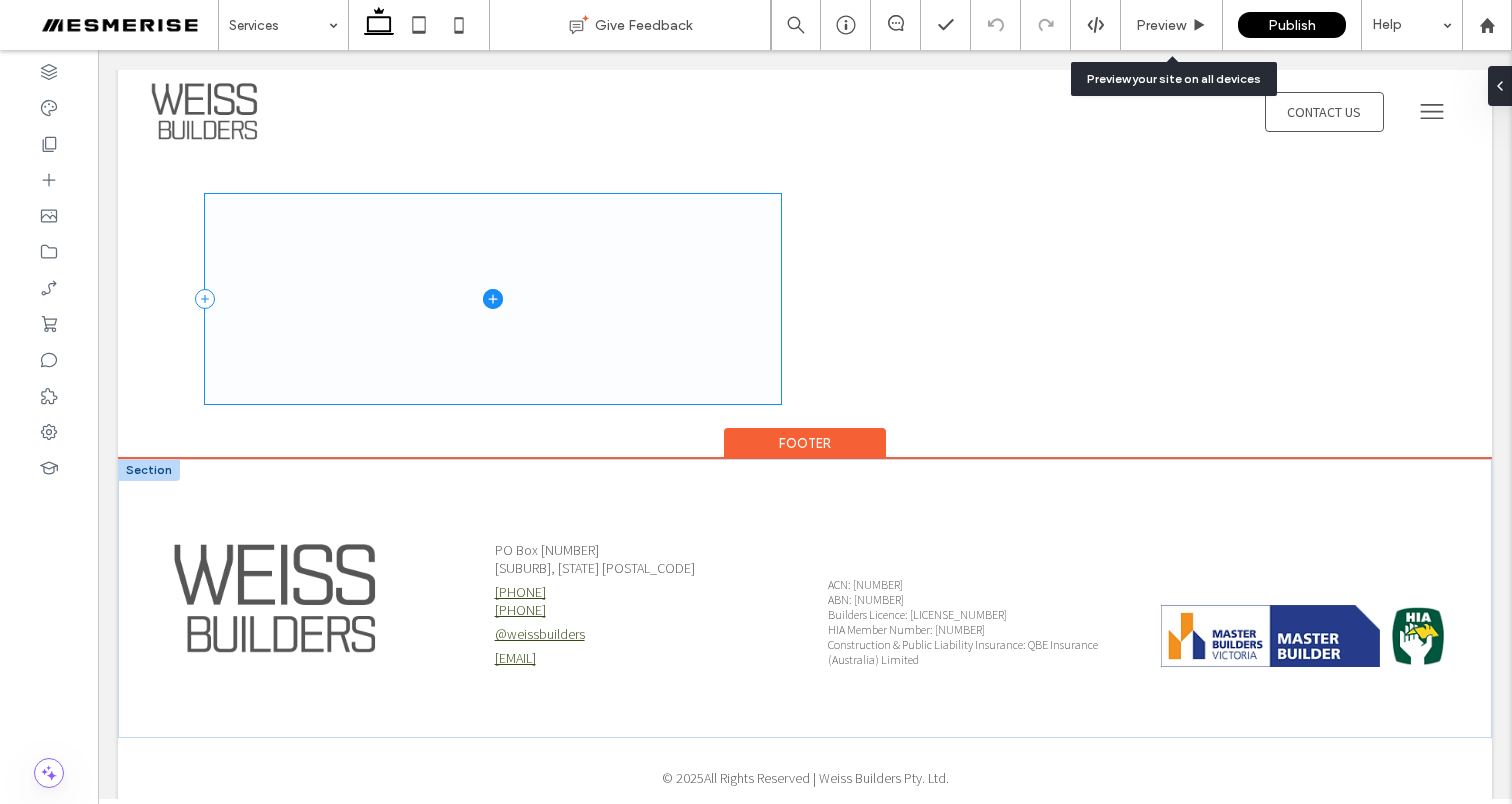 scroll, scrollTop: 333, scrollLeft: 0, axis: vertical 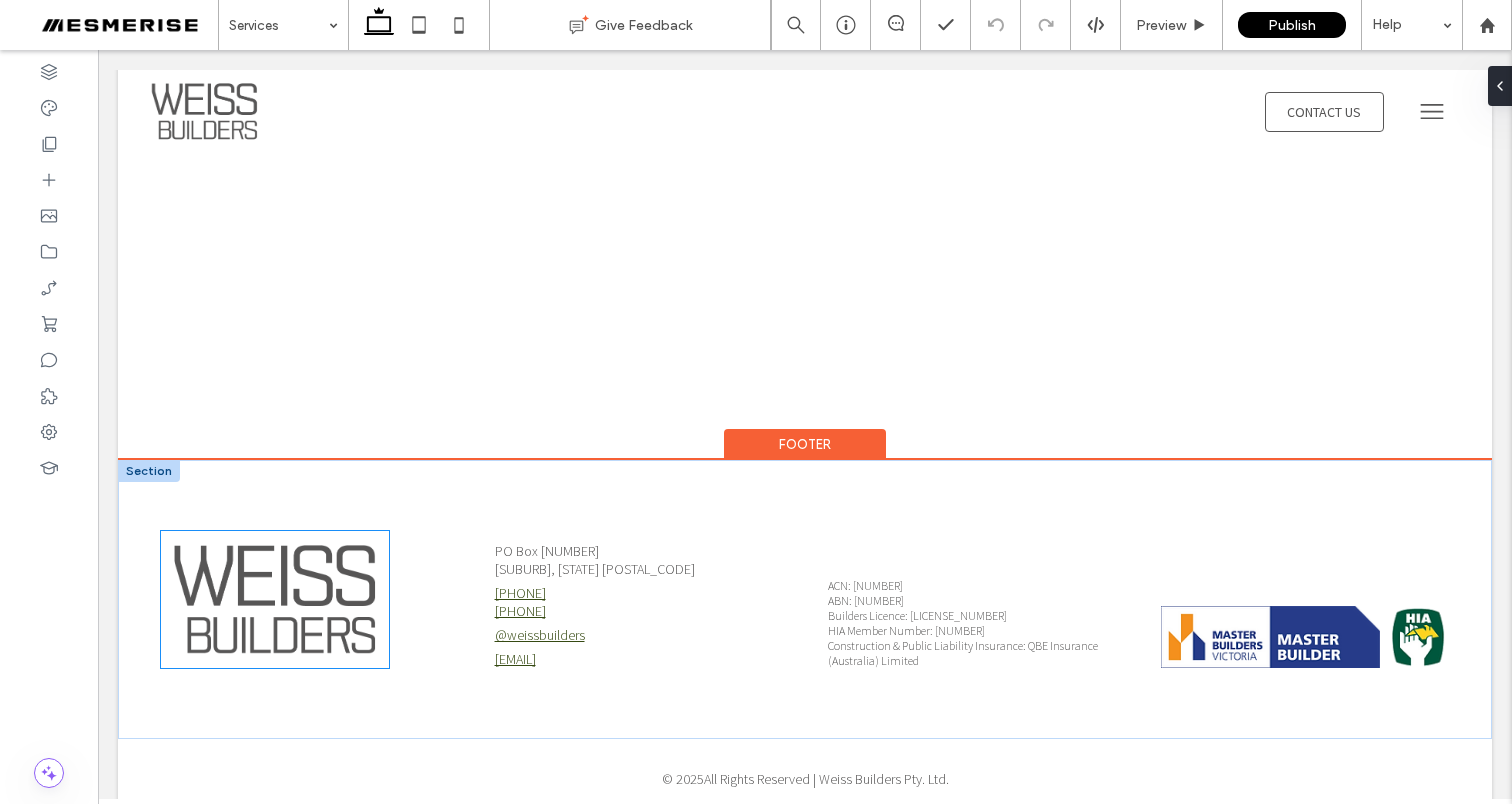 click at bounding box center [275, 599] 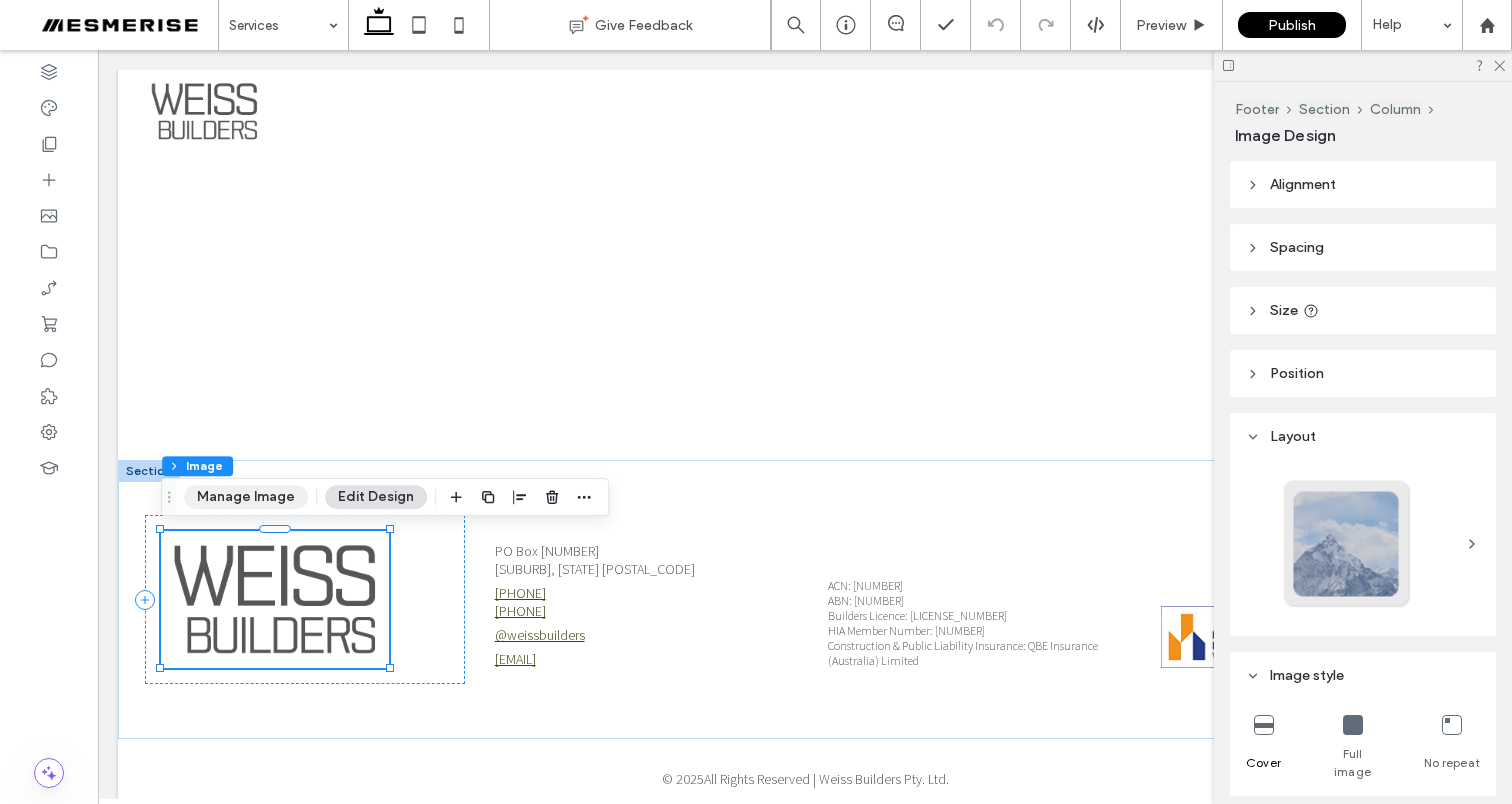 click on "Manage Image" at bounding box center [246, 497] 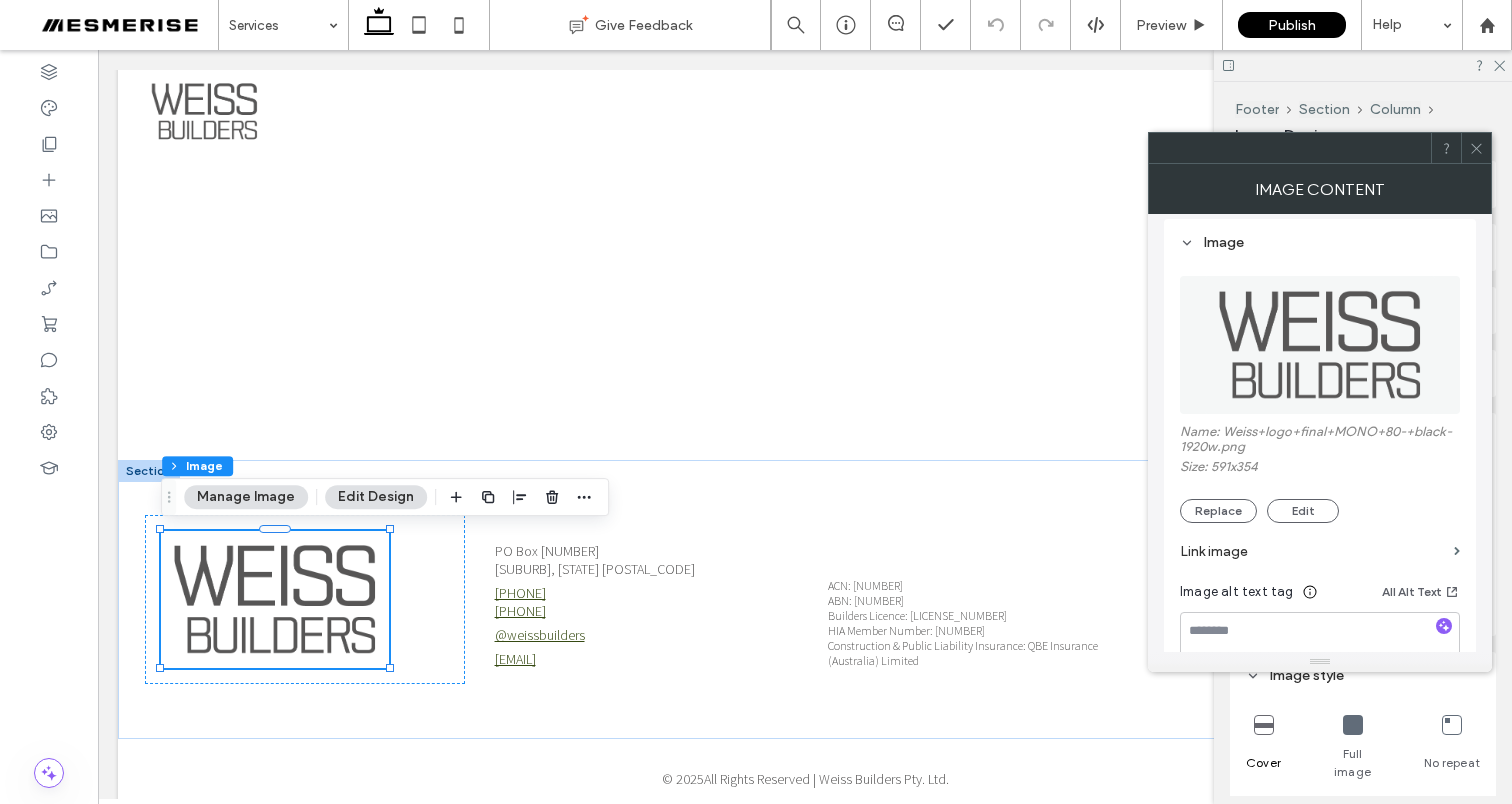 scroll, scrollTop: 283, scrollLeft: 0, axis: vertical 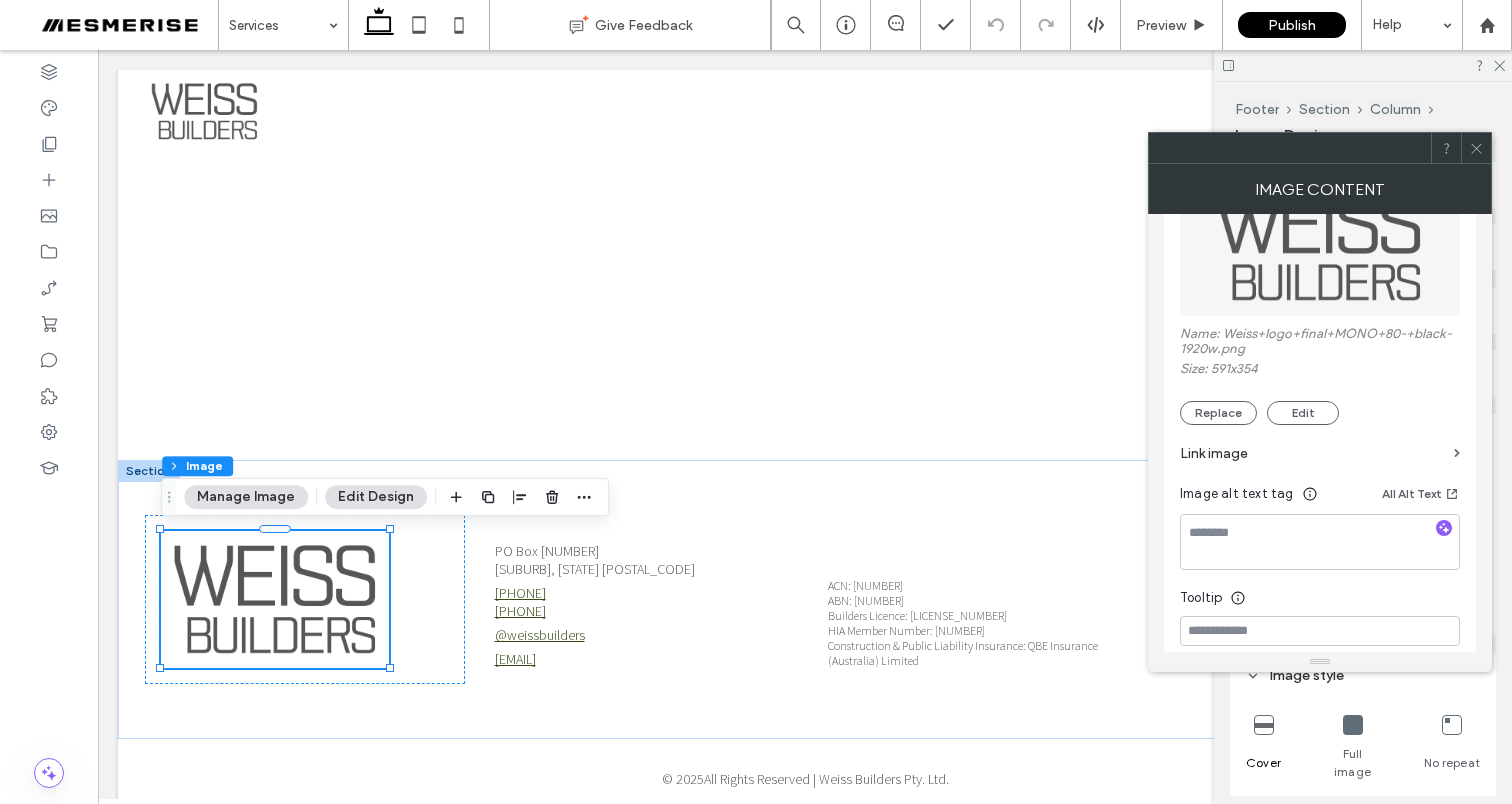 click on "Link image" at bounding box center [1313, 453] 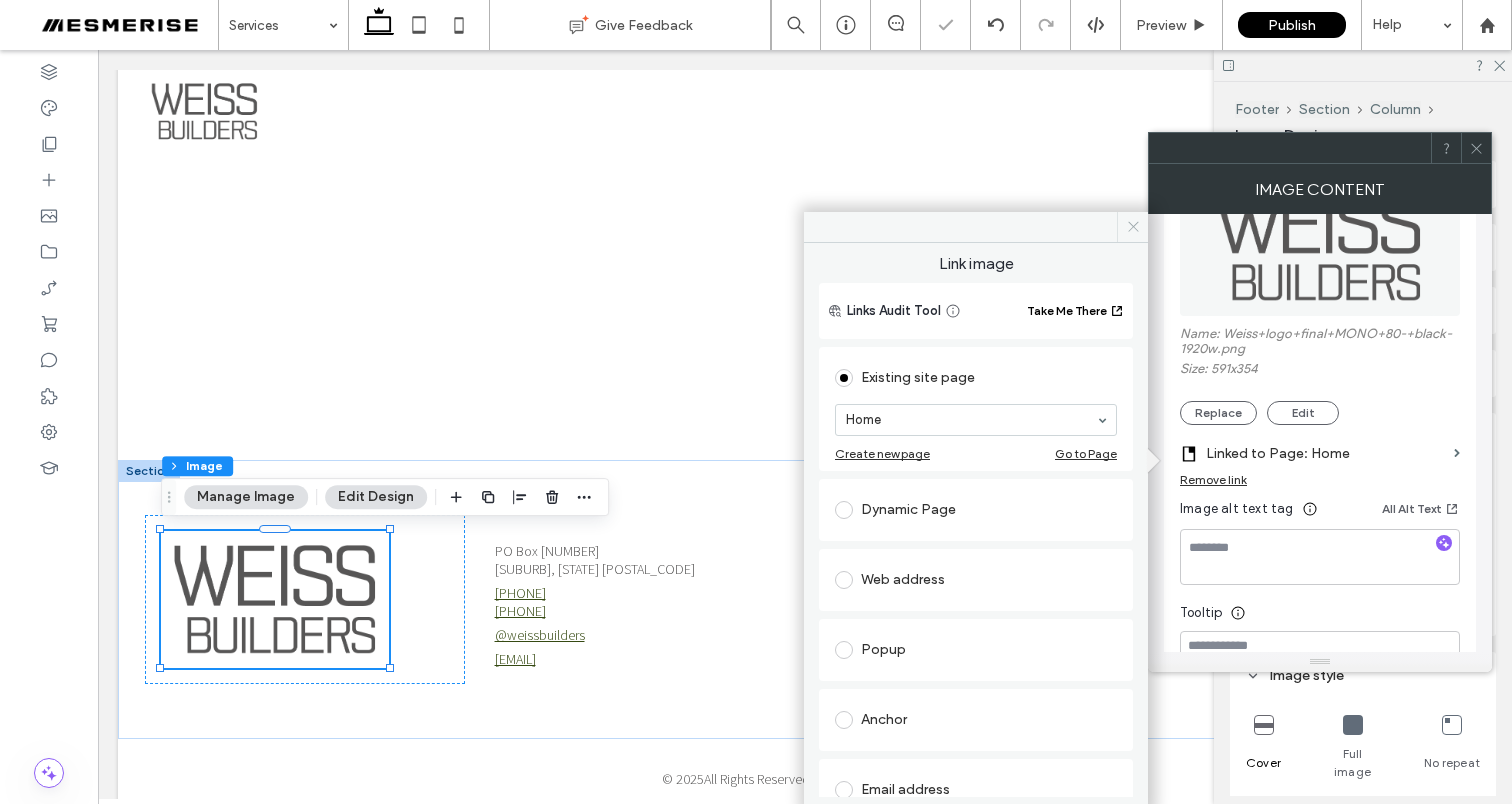 click 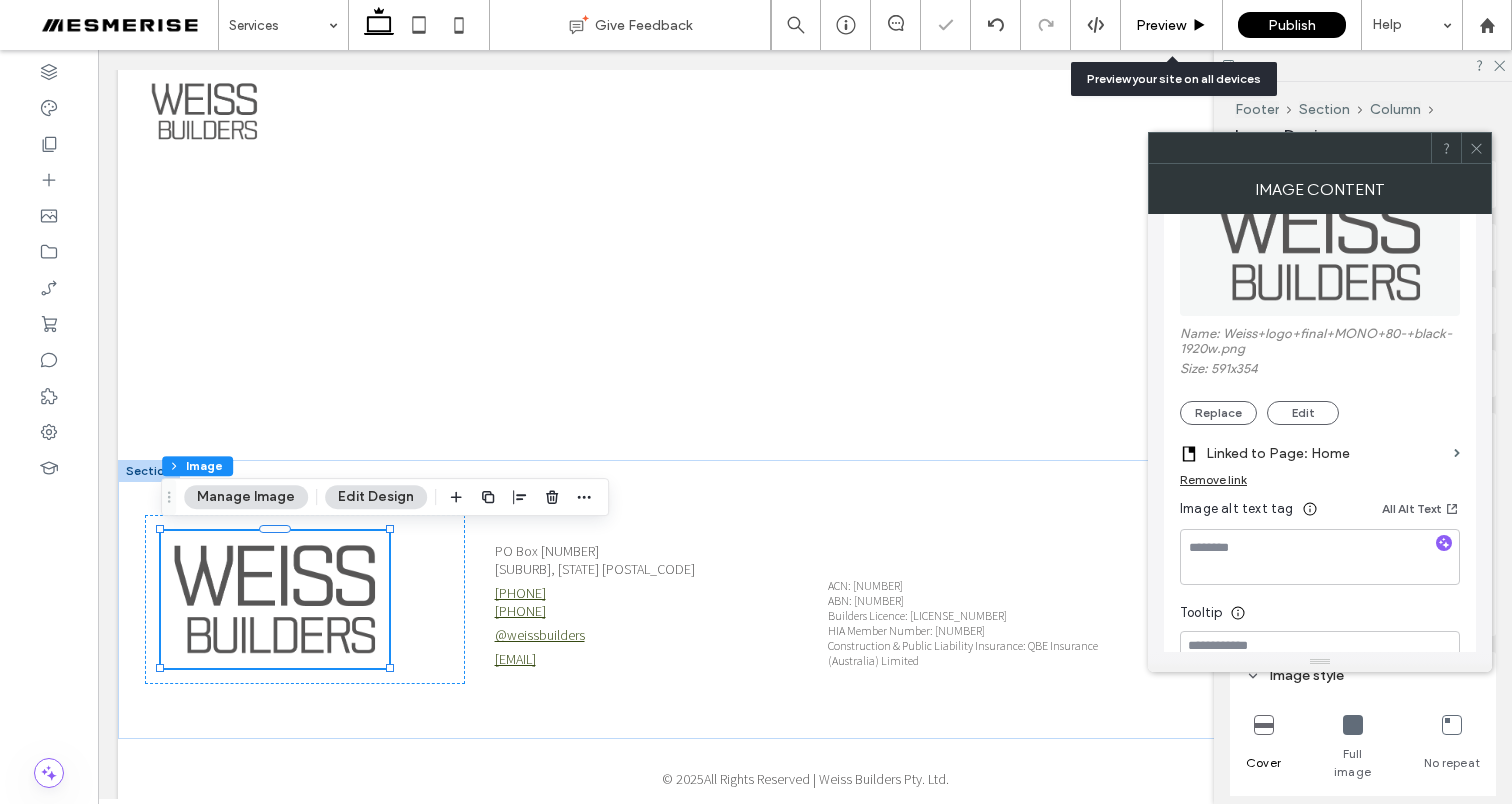 click on "Preview" at bounding box center (1161, 25) 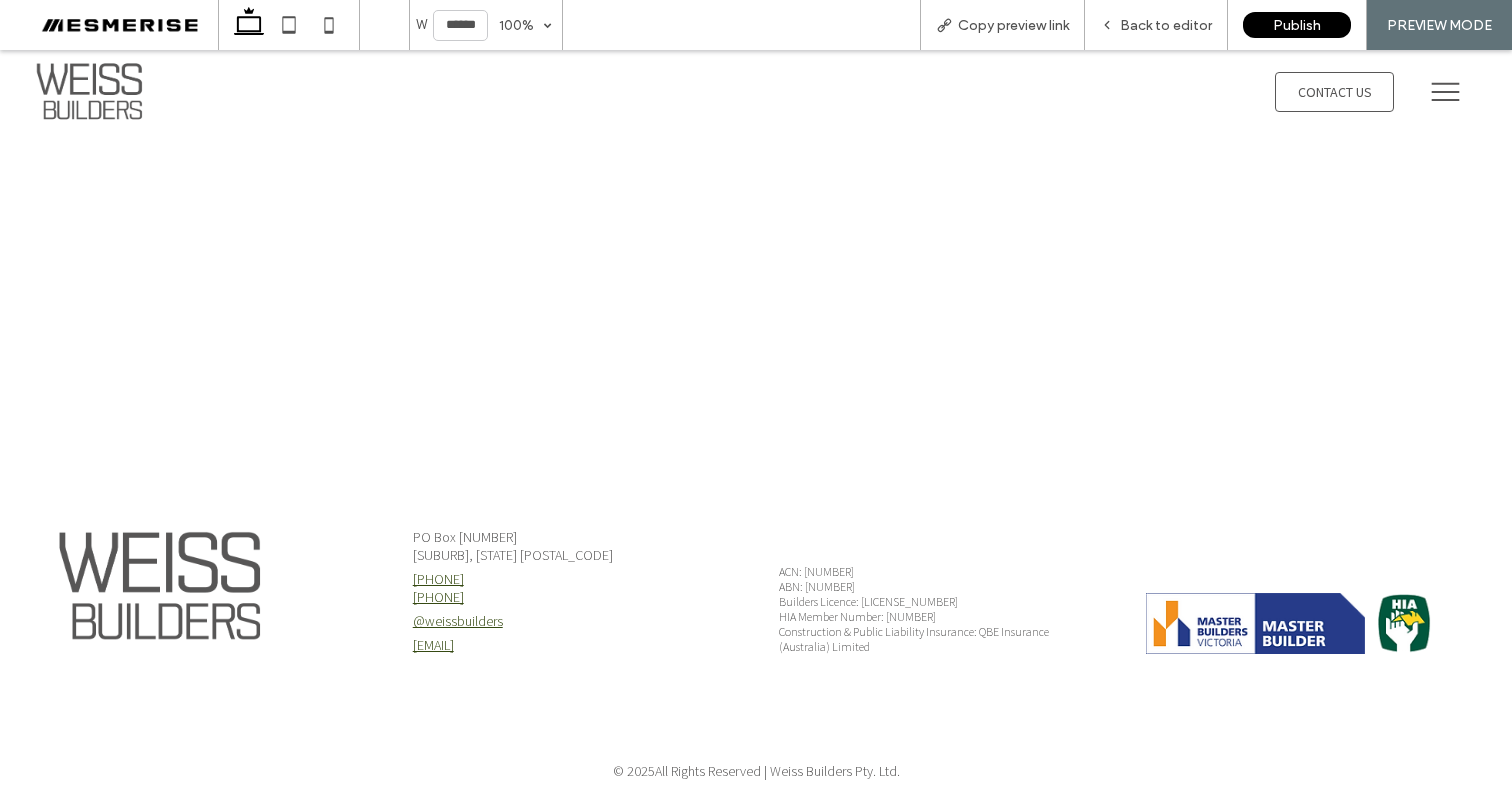 scroll, scrollTop: 333, scrollLeft: 0, axis: vertical 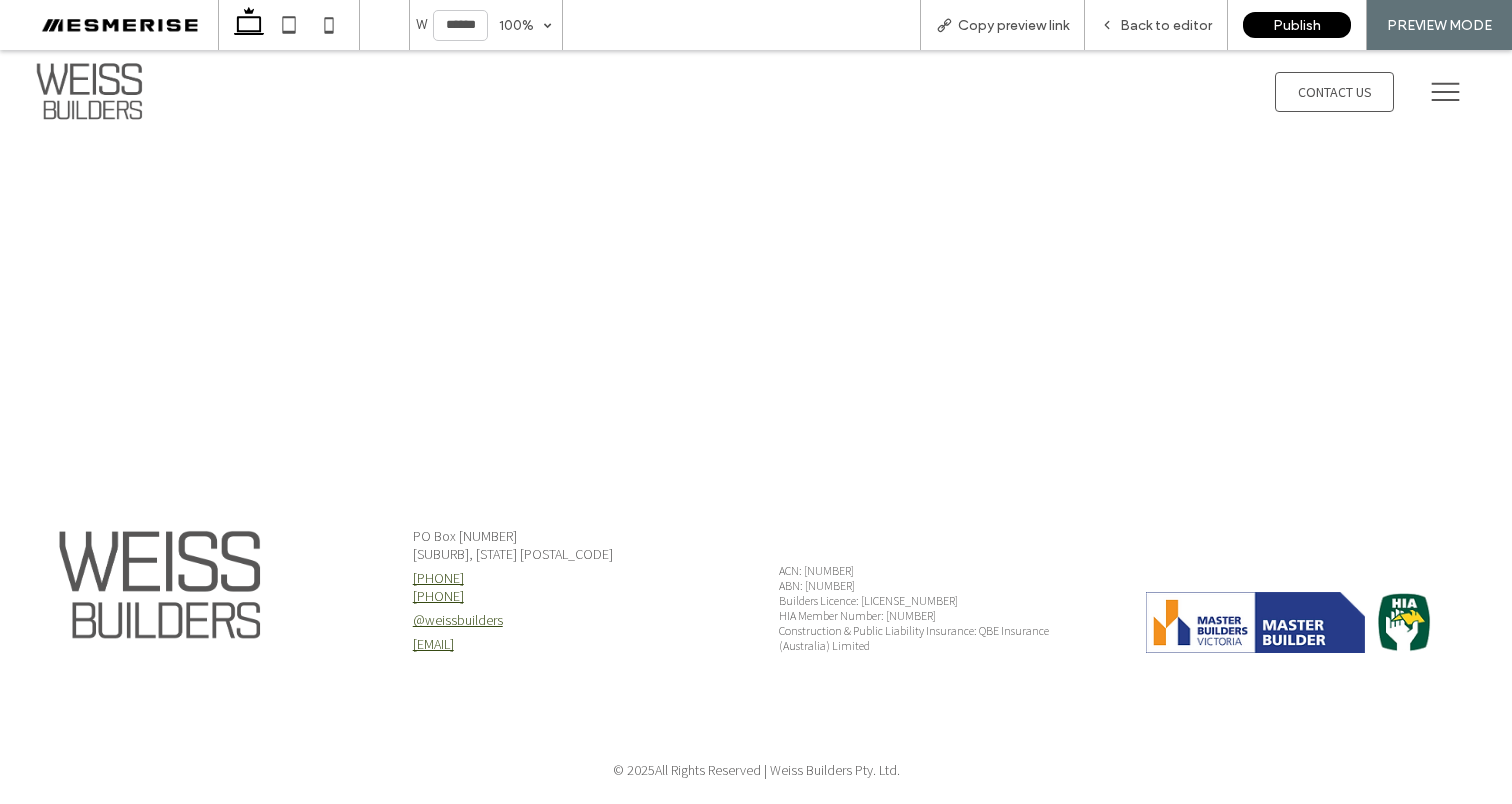 click at bounding box center [160, 585] 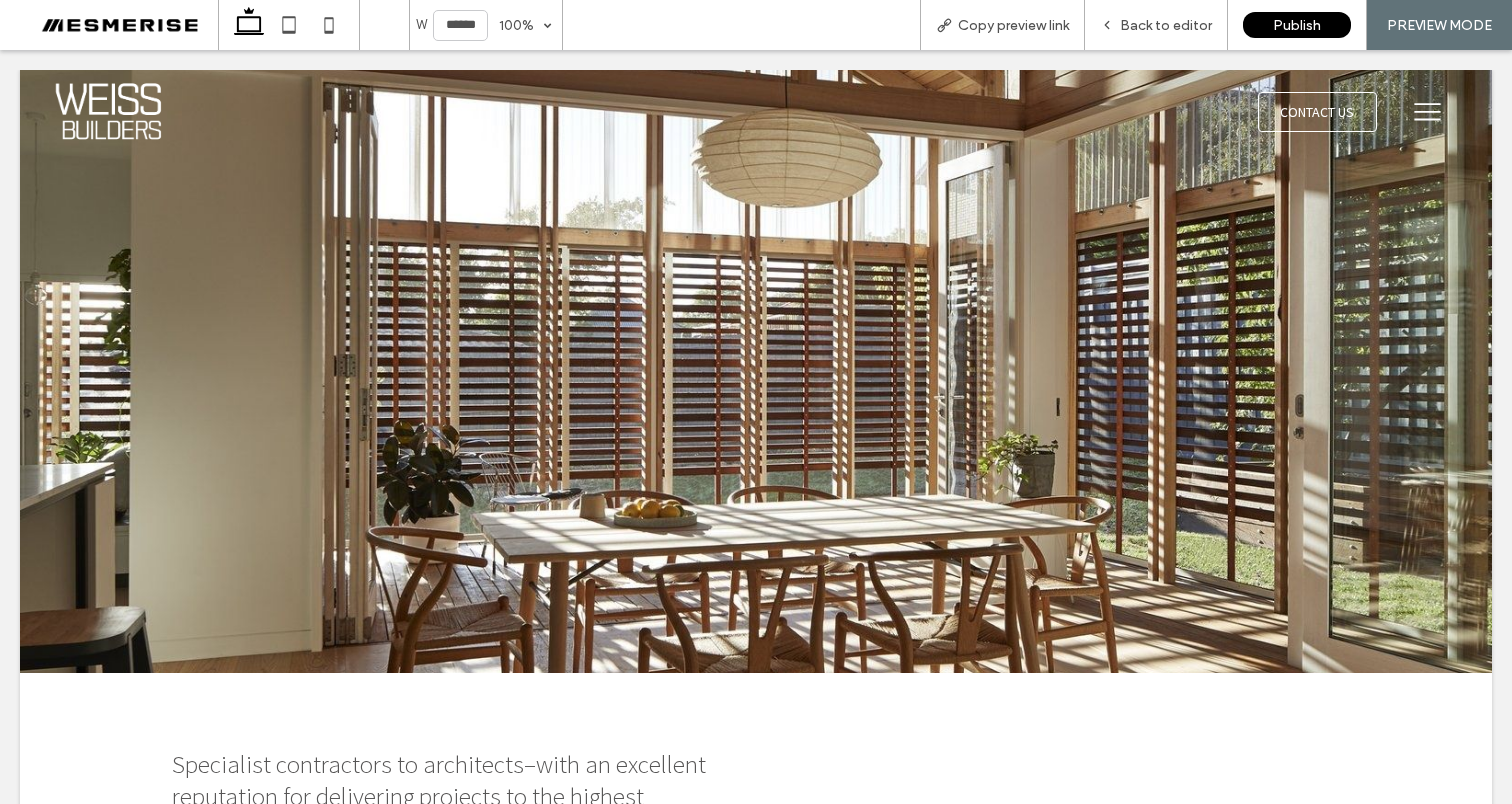 scroll, scrollTop: 0, scrollLeft: 0, axis: both 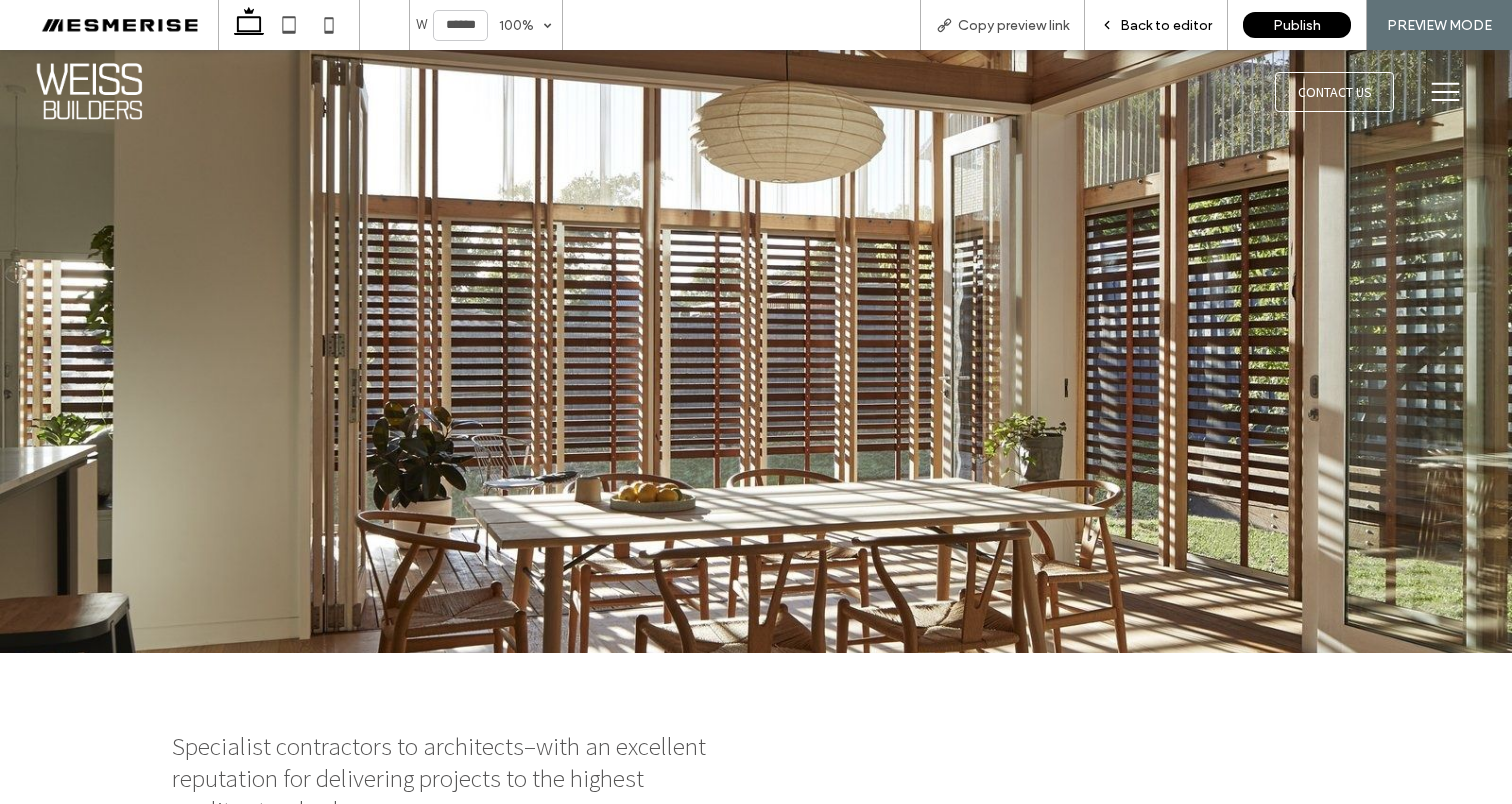 click on "Back to editor" at bounding box center (1166, 25) 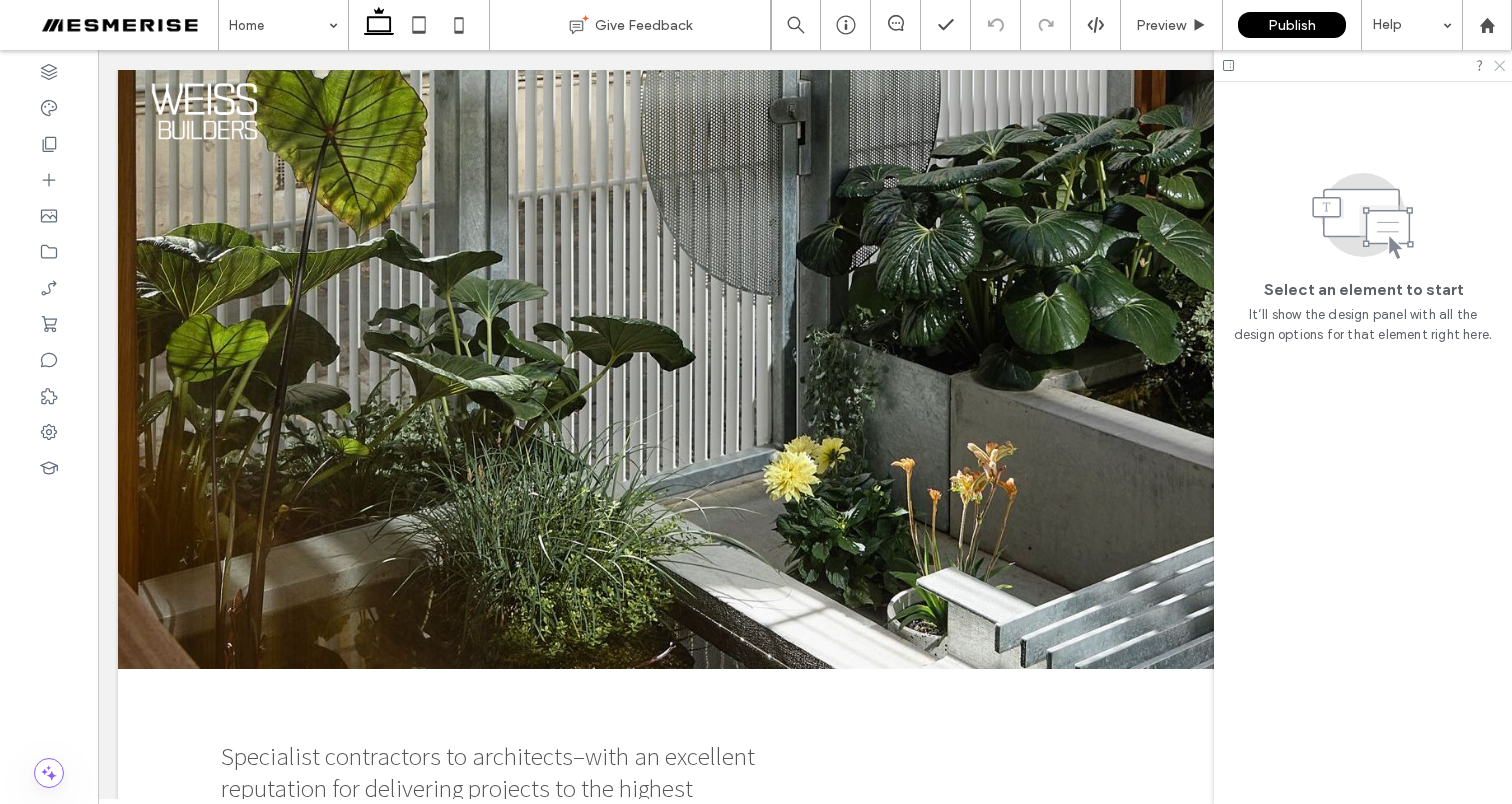 click 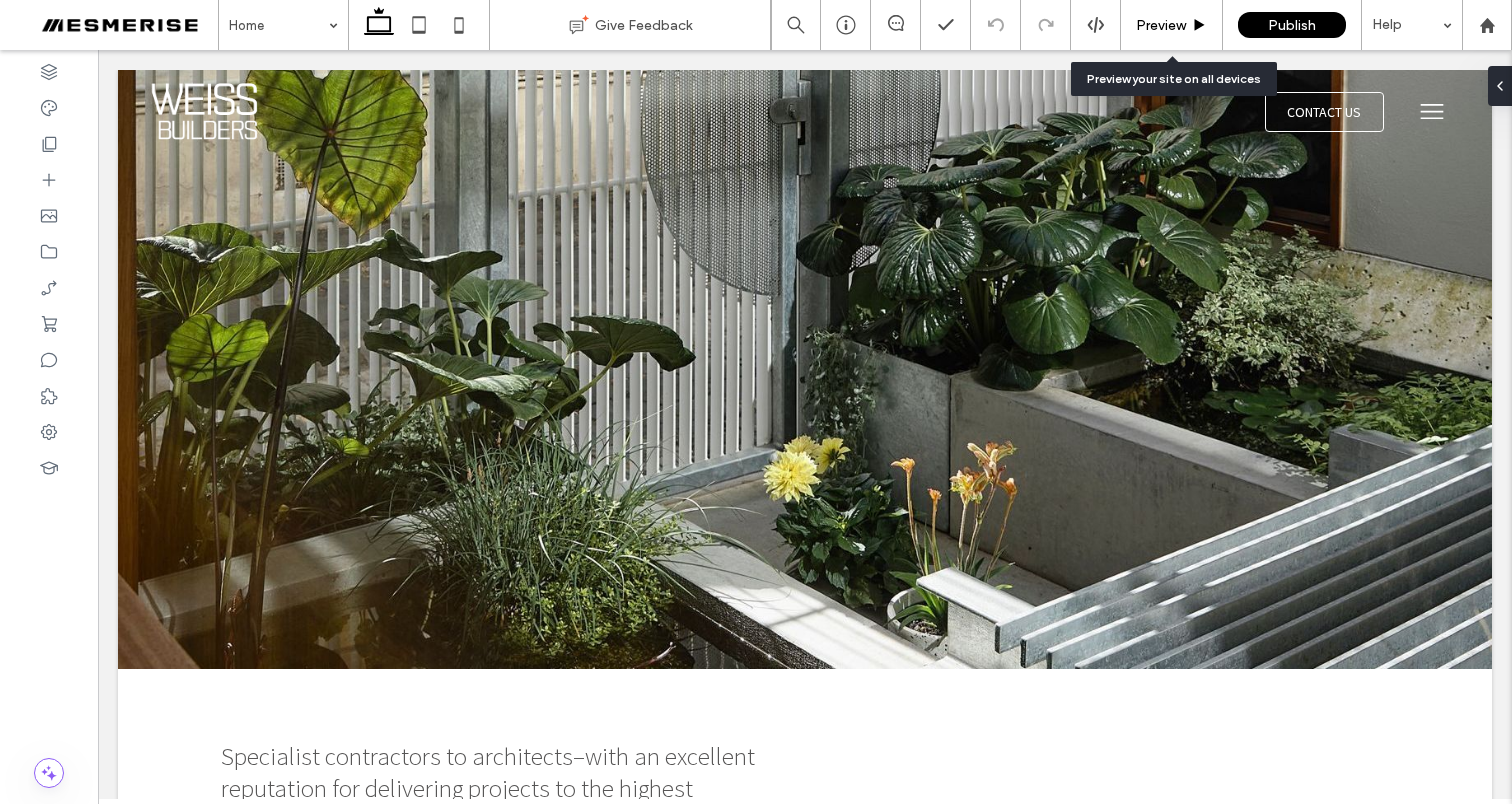click on "Preview" at bounding box center [1161, 25] 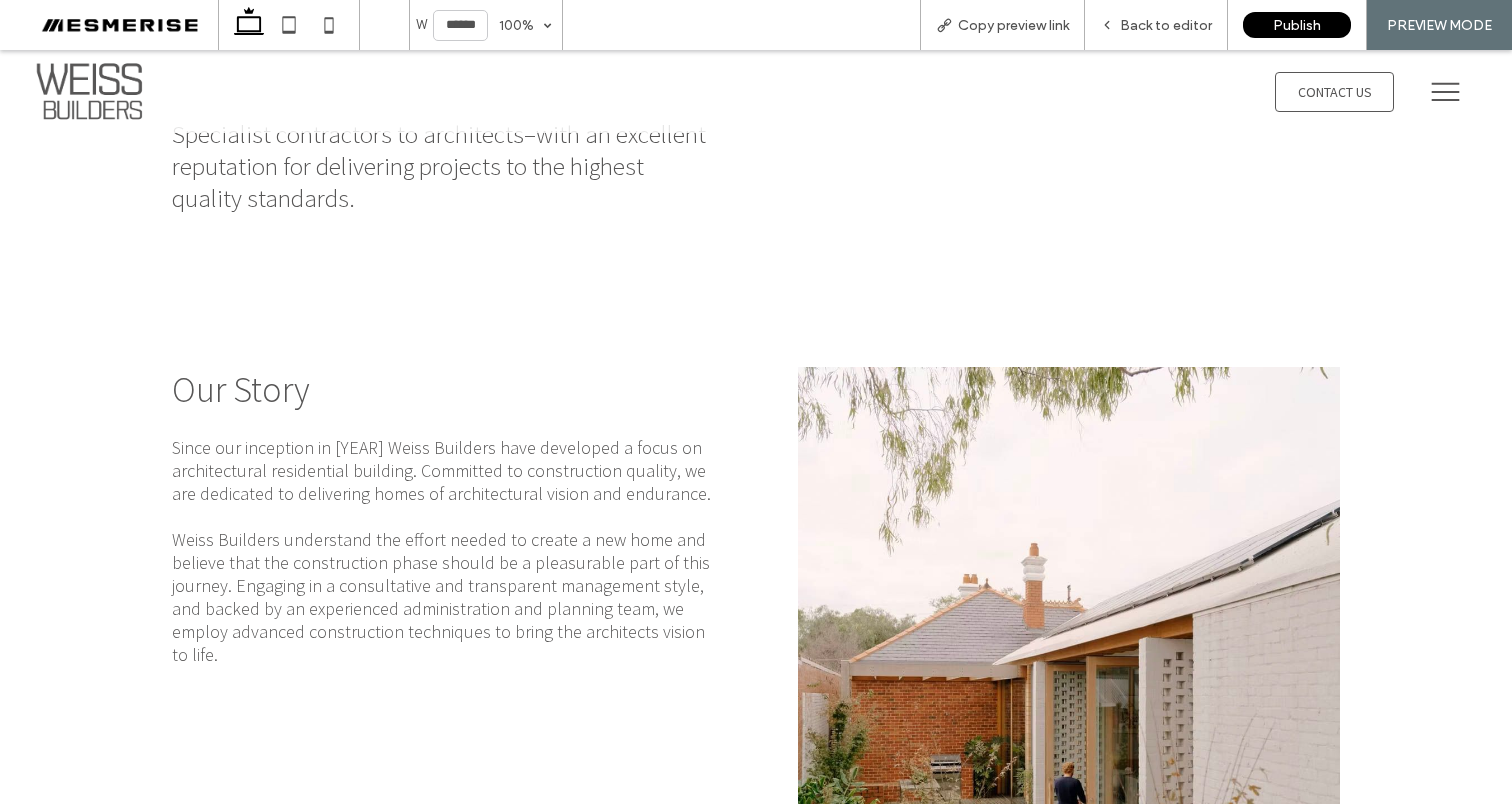 scroll, scrollTop: 445, scrollLeft: 0, axis: vertical 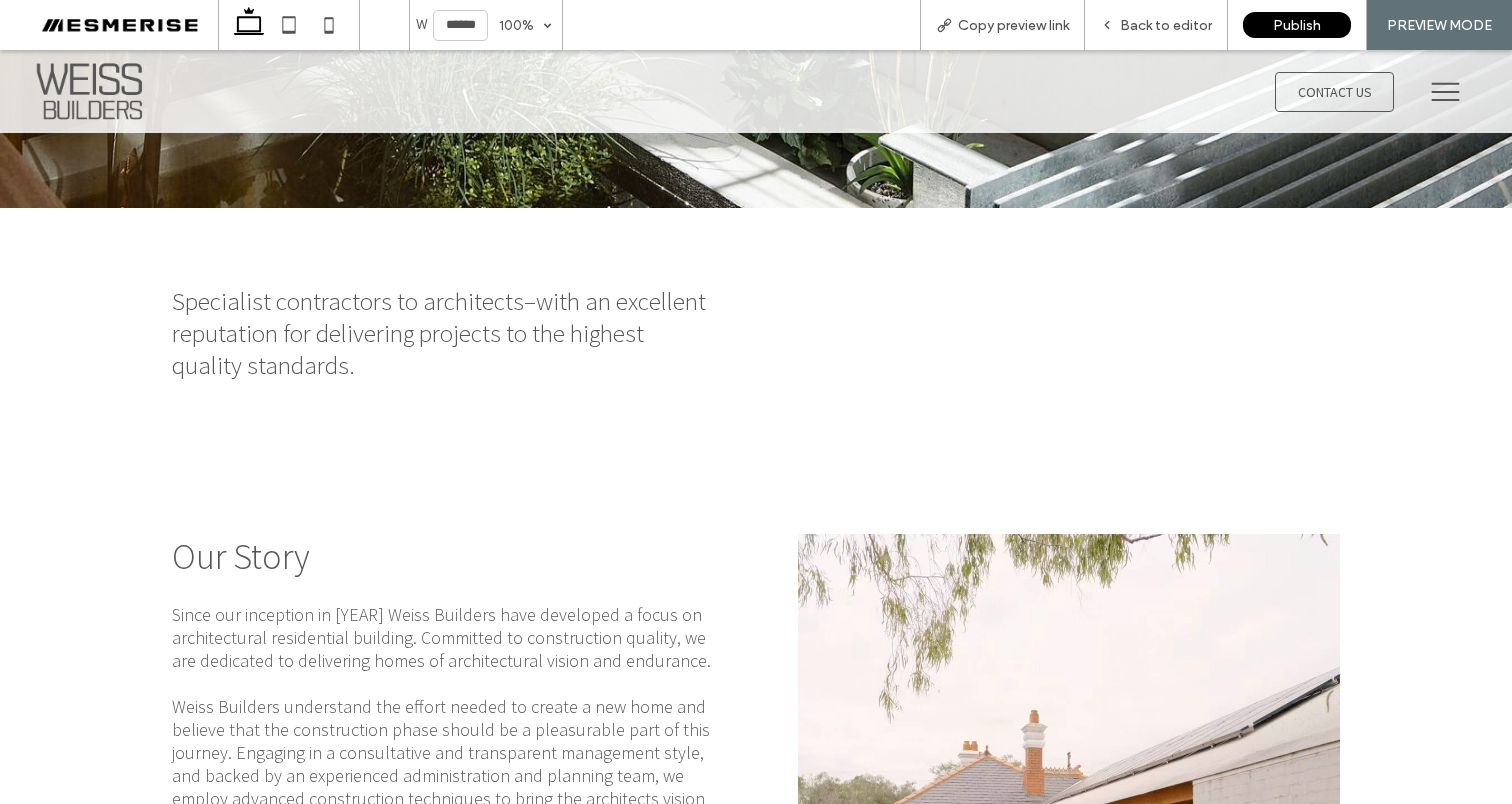 click on "Specialist contractors to architects–with an excellent reputation for delivering projects to the highest quality standards." at bounding box center [439, 333] 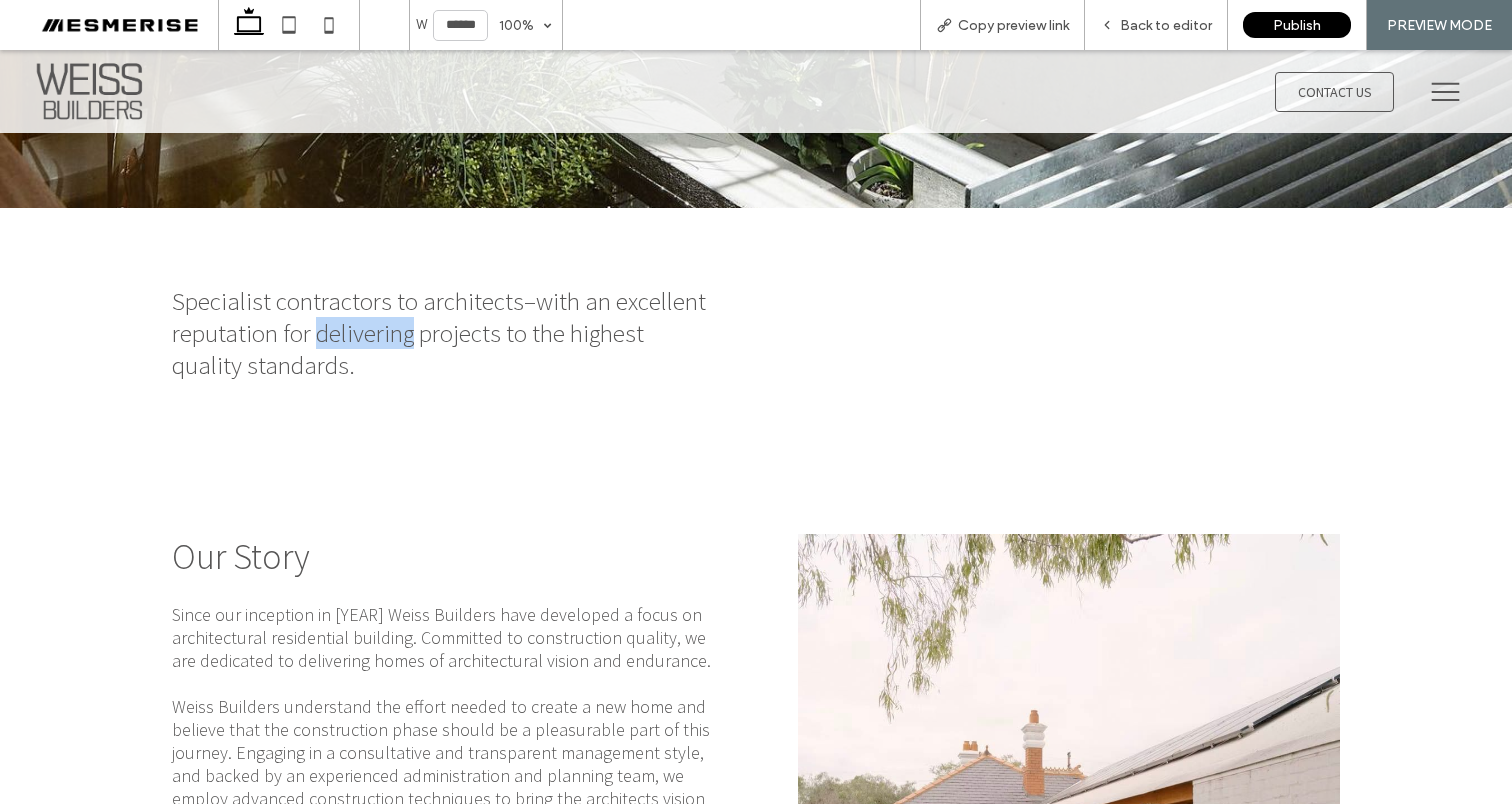 click on "Specialist contractors to architects–with an excellent reputation for delivering projects to the highest quality standards." at bounding box center [439, 333] 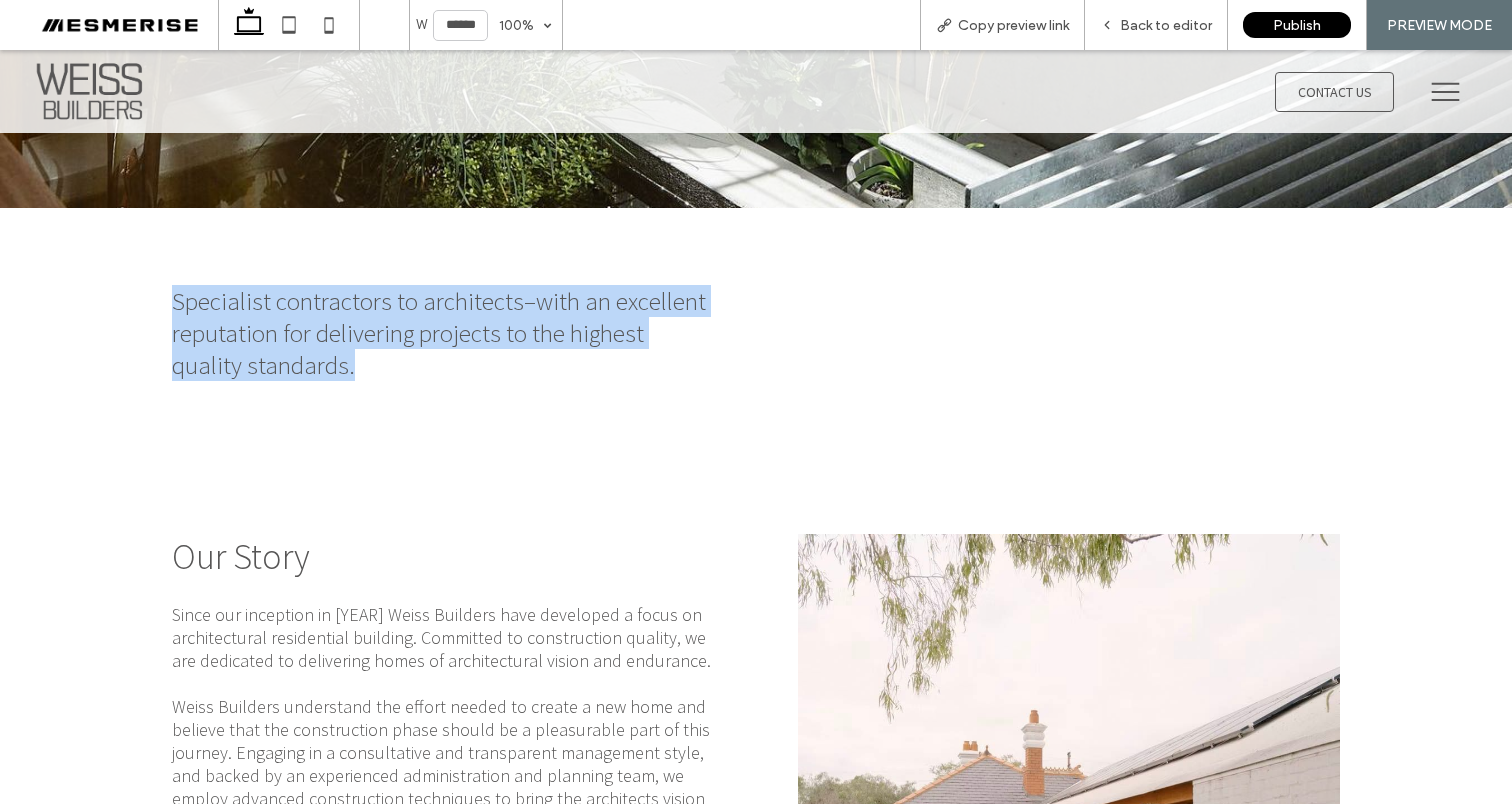 click on "Specialist contractors to architects–with an excellent reputation for delivering projects to the highest quality standards." at bounding box center (439, 333) 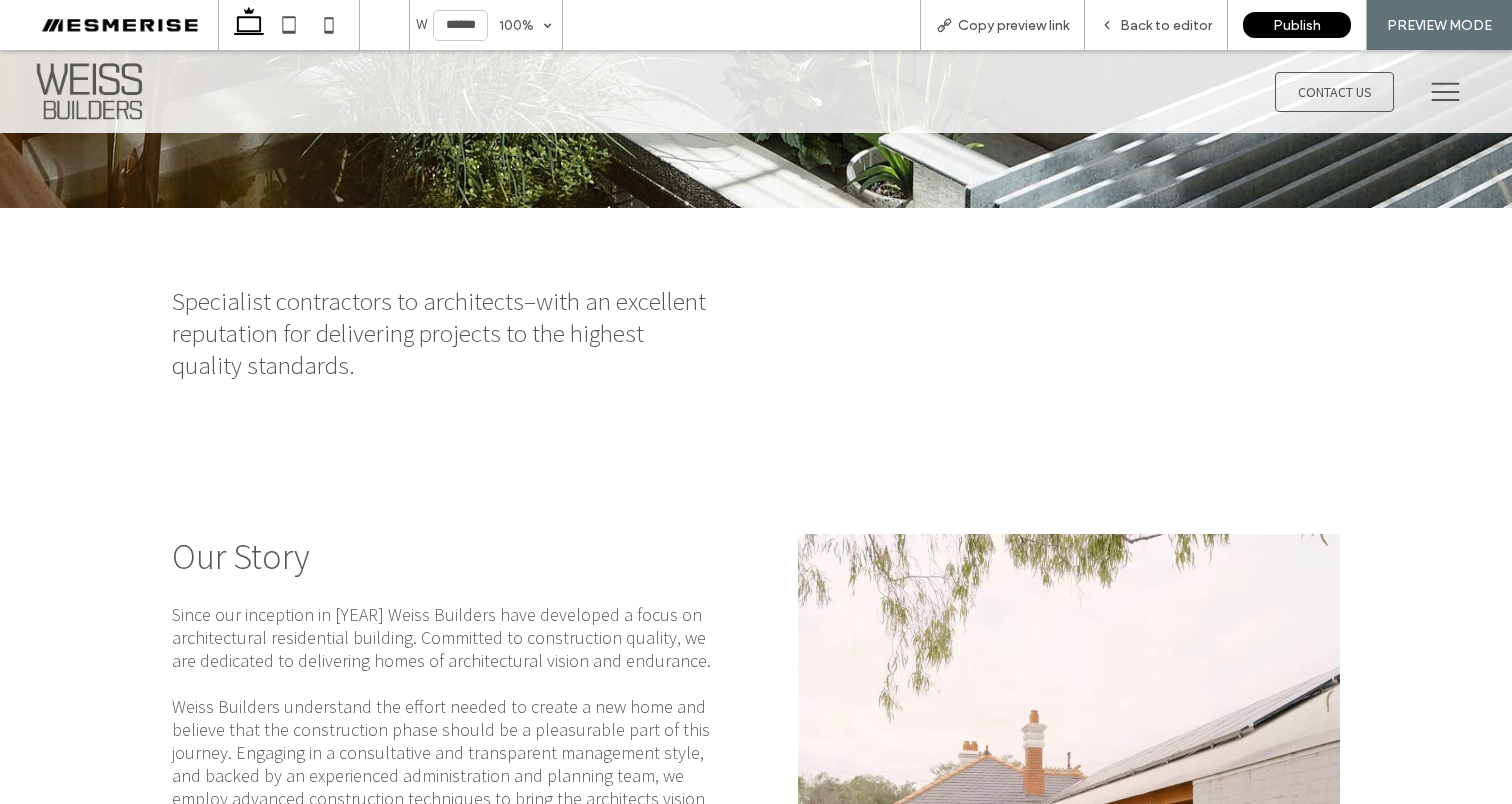 click on "Specialist contractors to architects–with an excellent reputation for delivering projects to the highest quality standards." at bounding box center [439, 333] 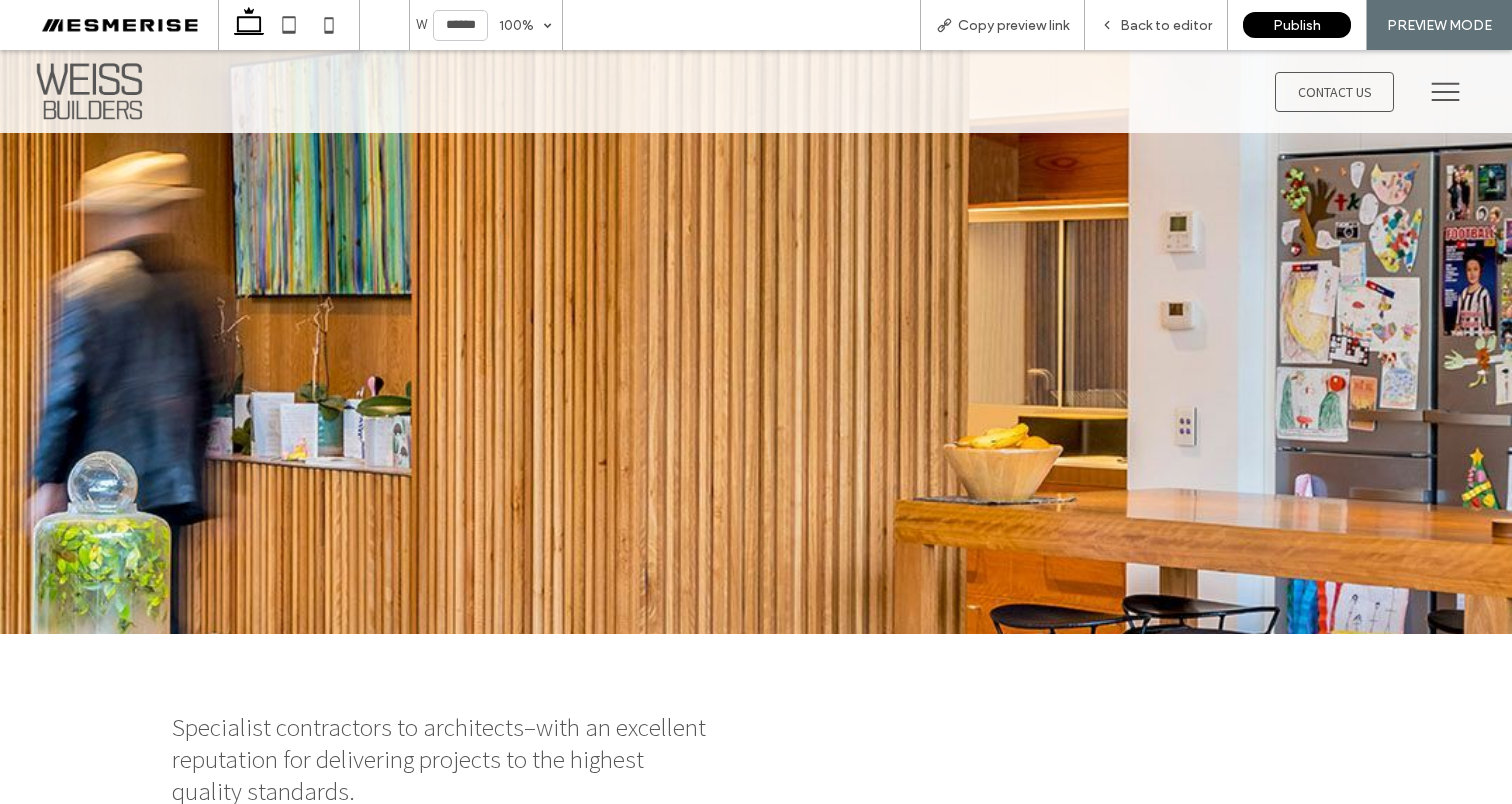 scroll, scrollTop: 133, scrollLeft: 0, axis: vertical 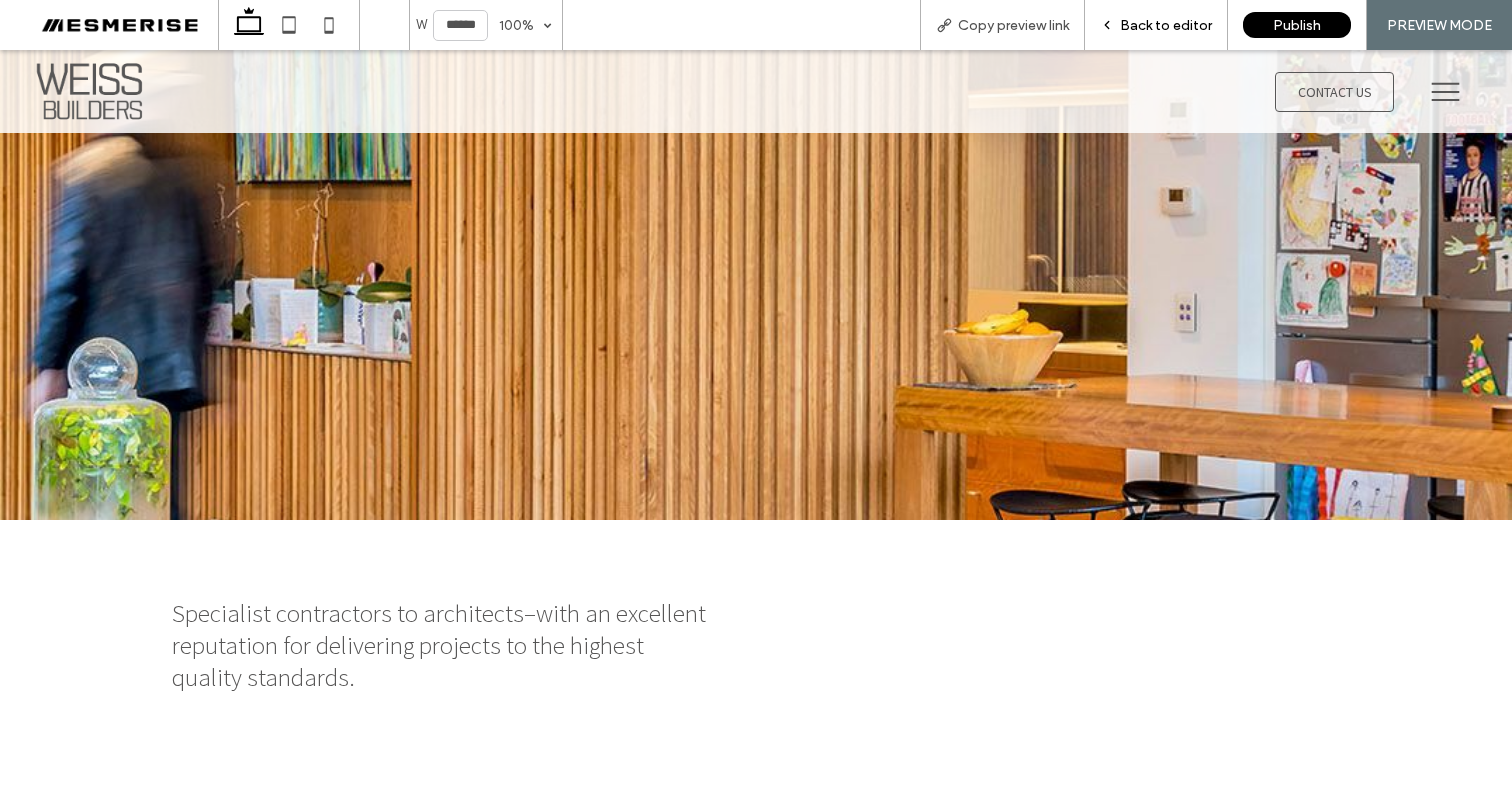 click on "Back to editor" at bounding box center (1166, 25) 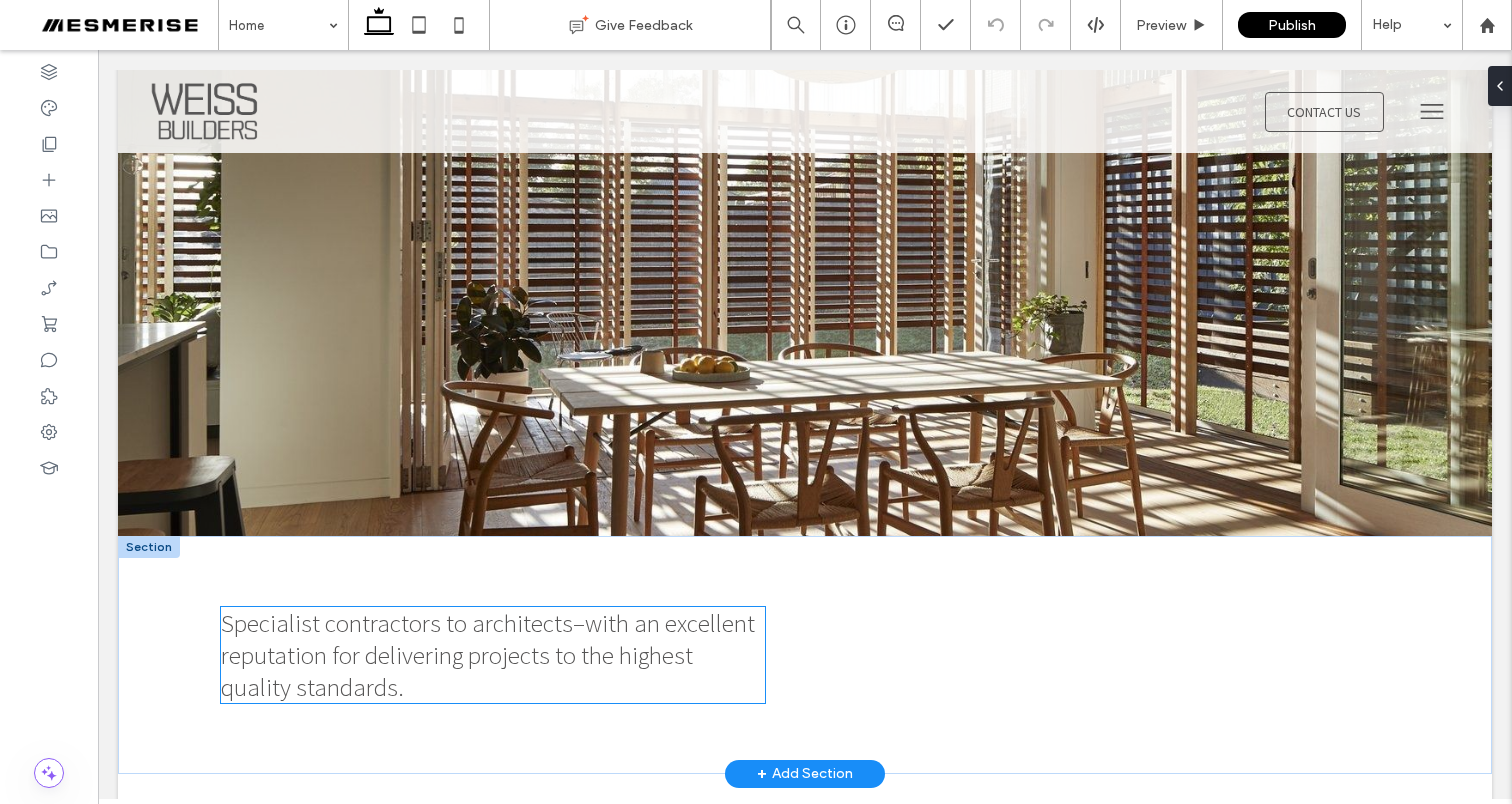 click on "Specialist contractors to architects–with an excellent reputation for delivering projects to the highest quality standards." at bounding box center (488, 655) 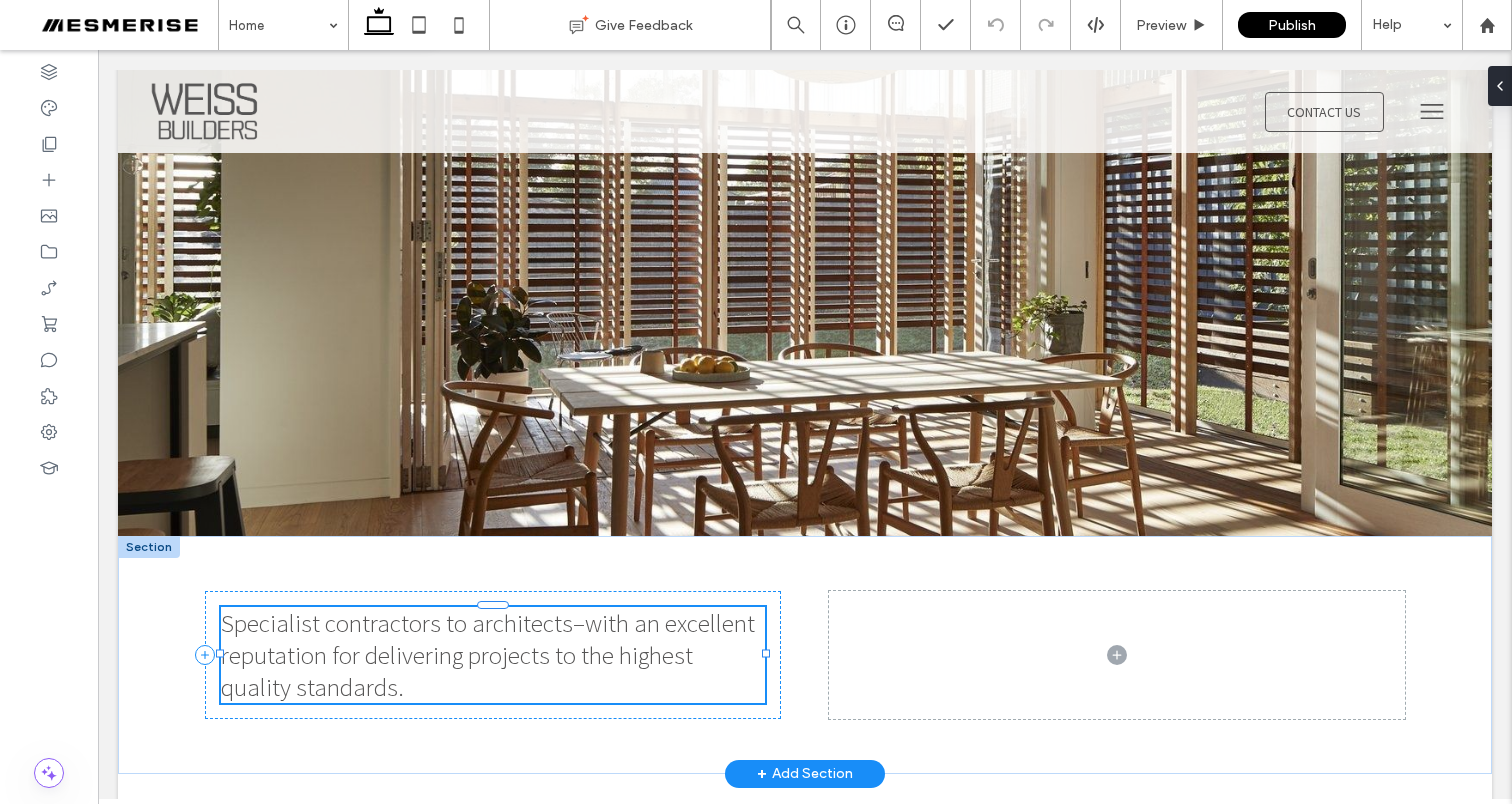 click on "Specialist contractors to architects–with an excellent reputation for delivering projects to the highest quality standards." at bounding box center (488, 655) 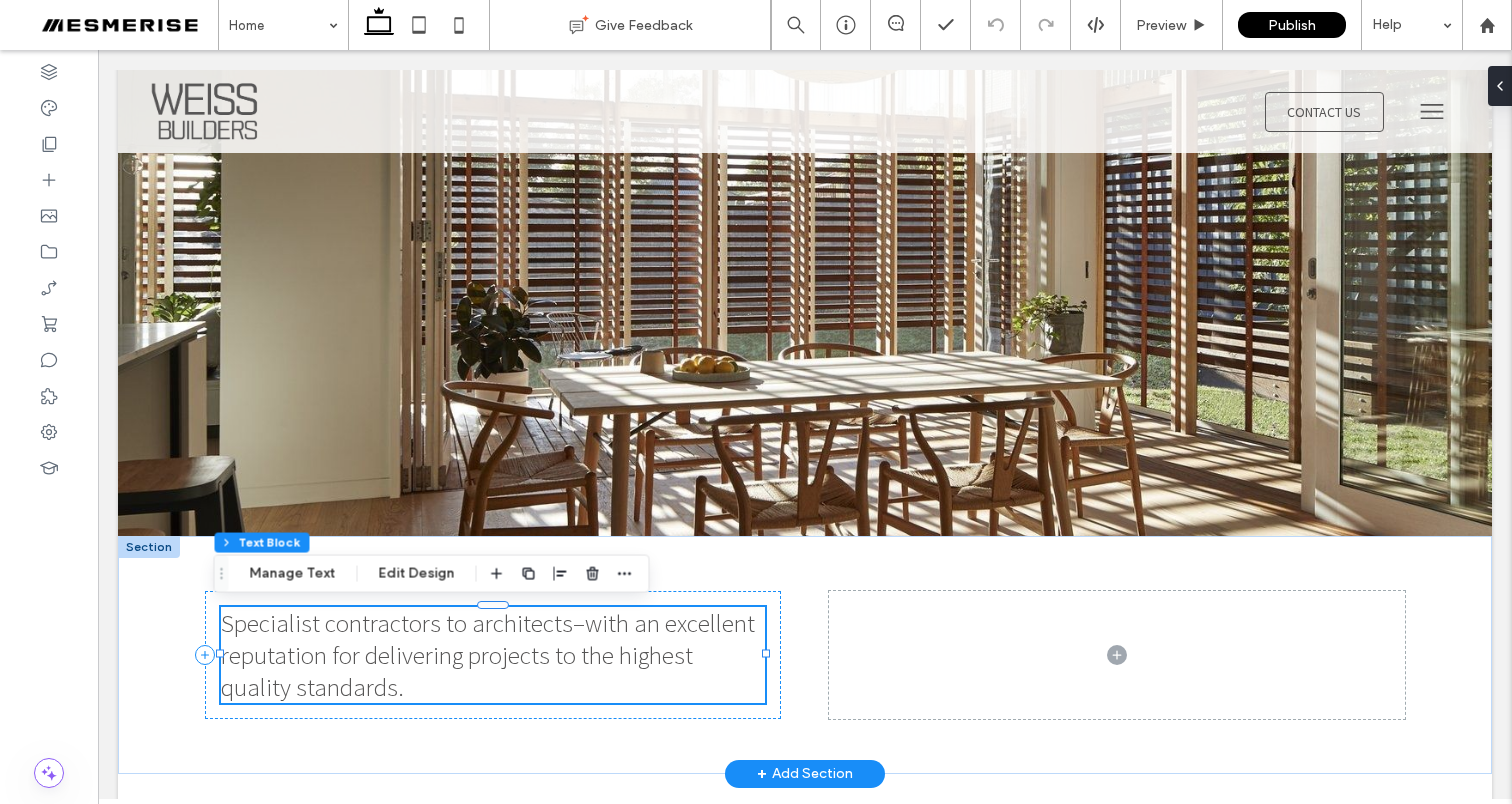 click on "Specialist contractors to architects–with an excellent reputation for delivering projects to the highest quality standards." at bounding box center [488, 655] 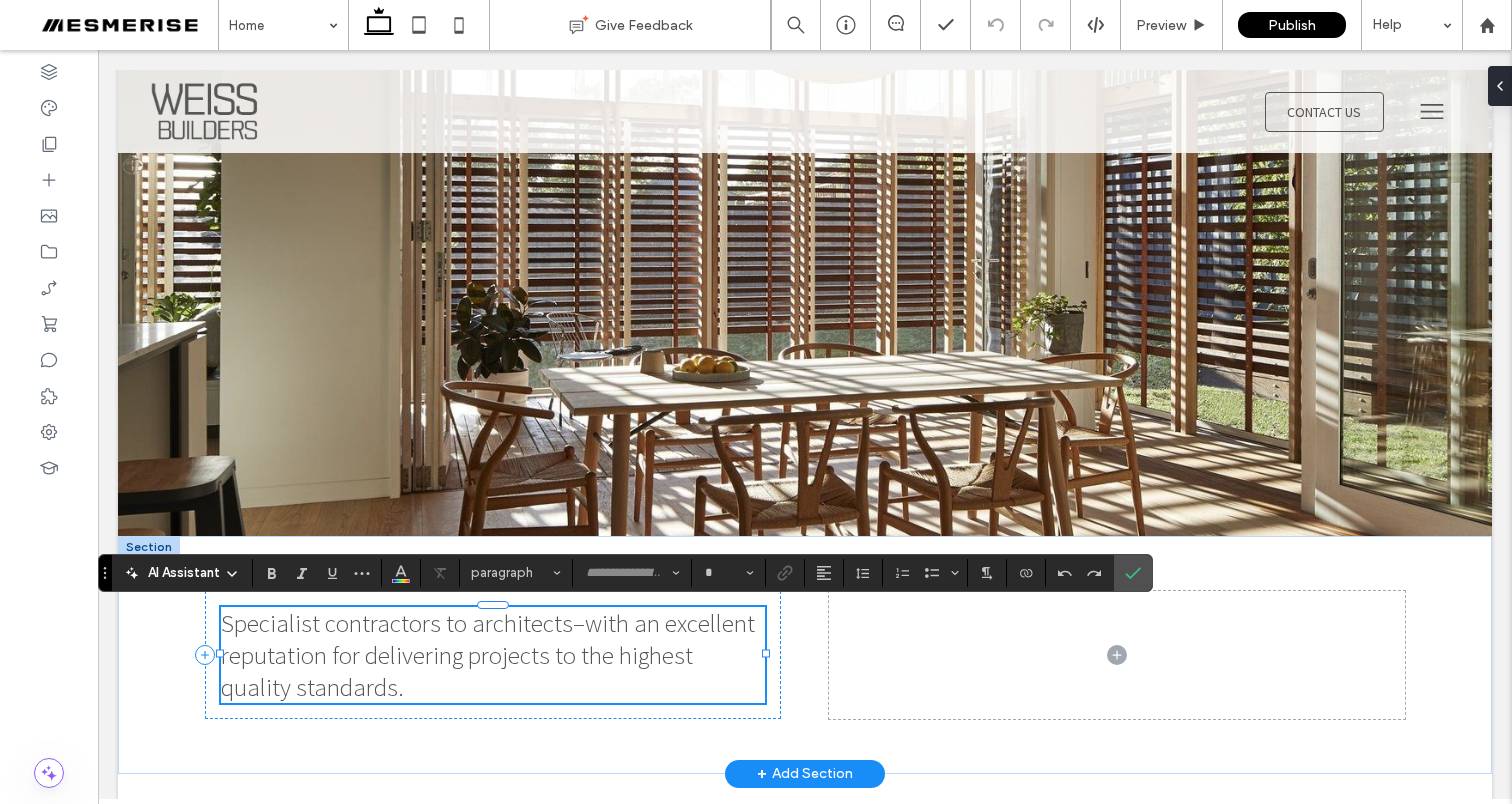 type on "**********" 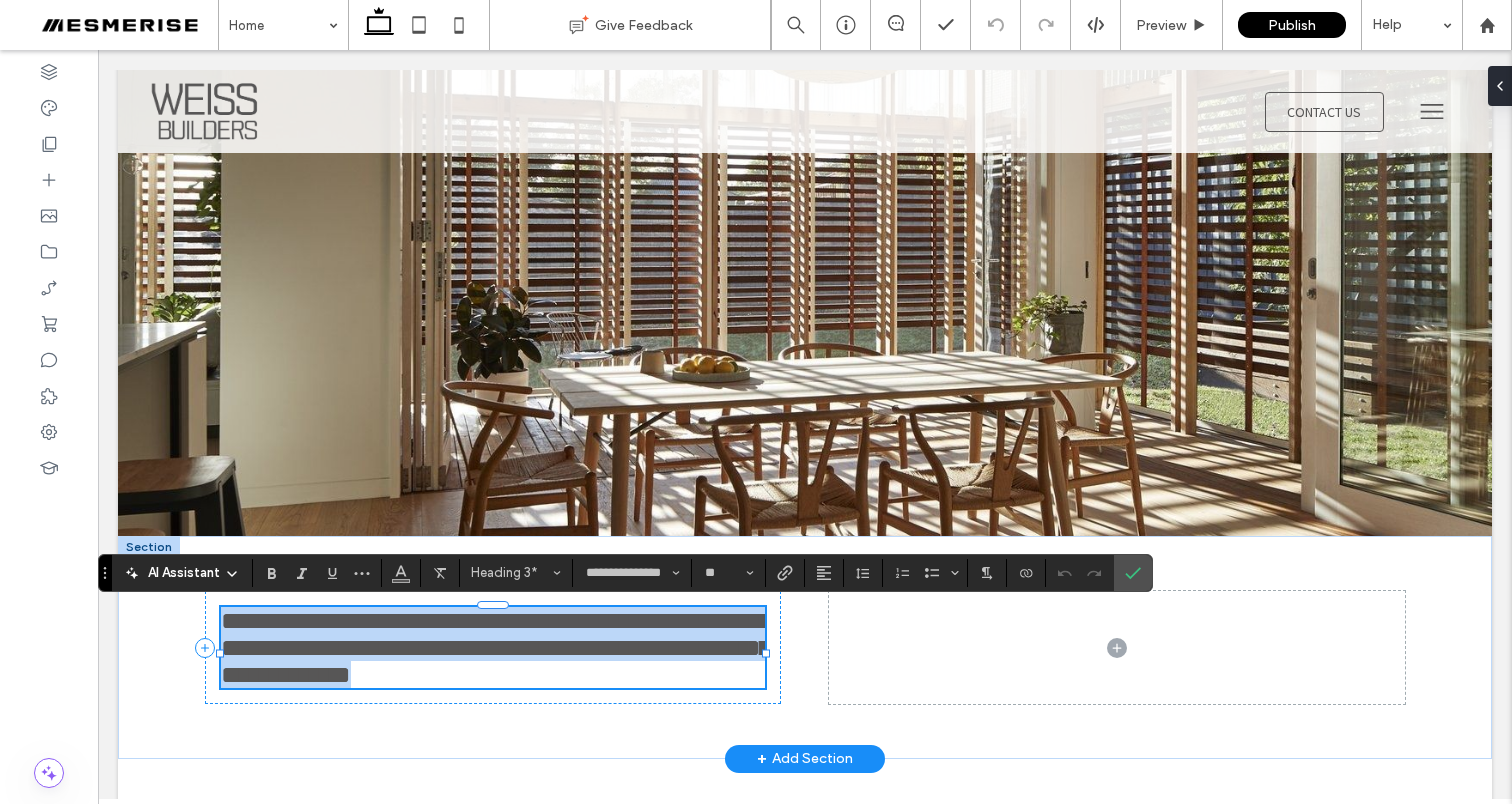 click on "**********" at bounding box center [496, 647] 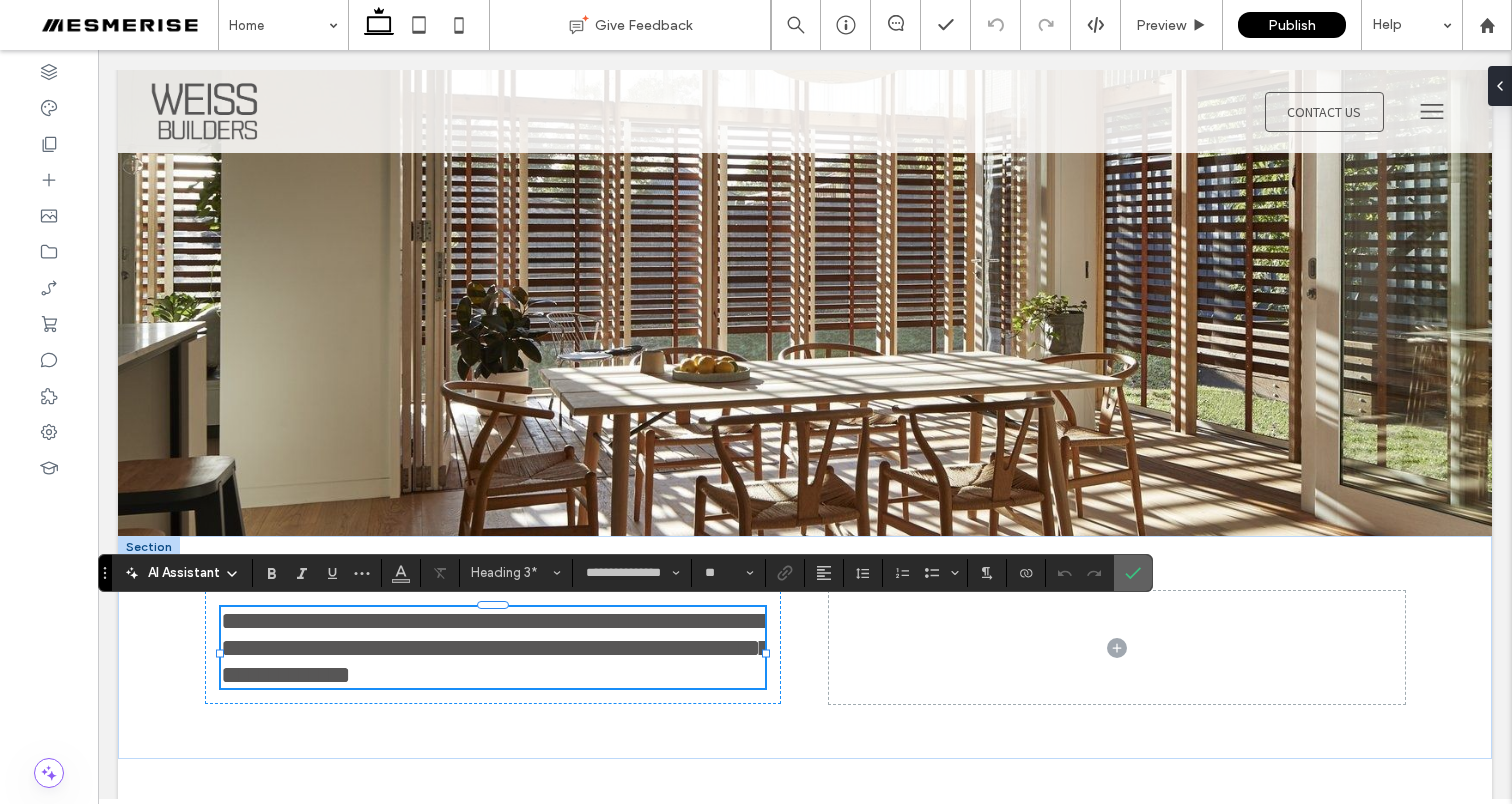 click 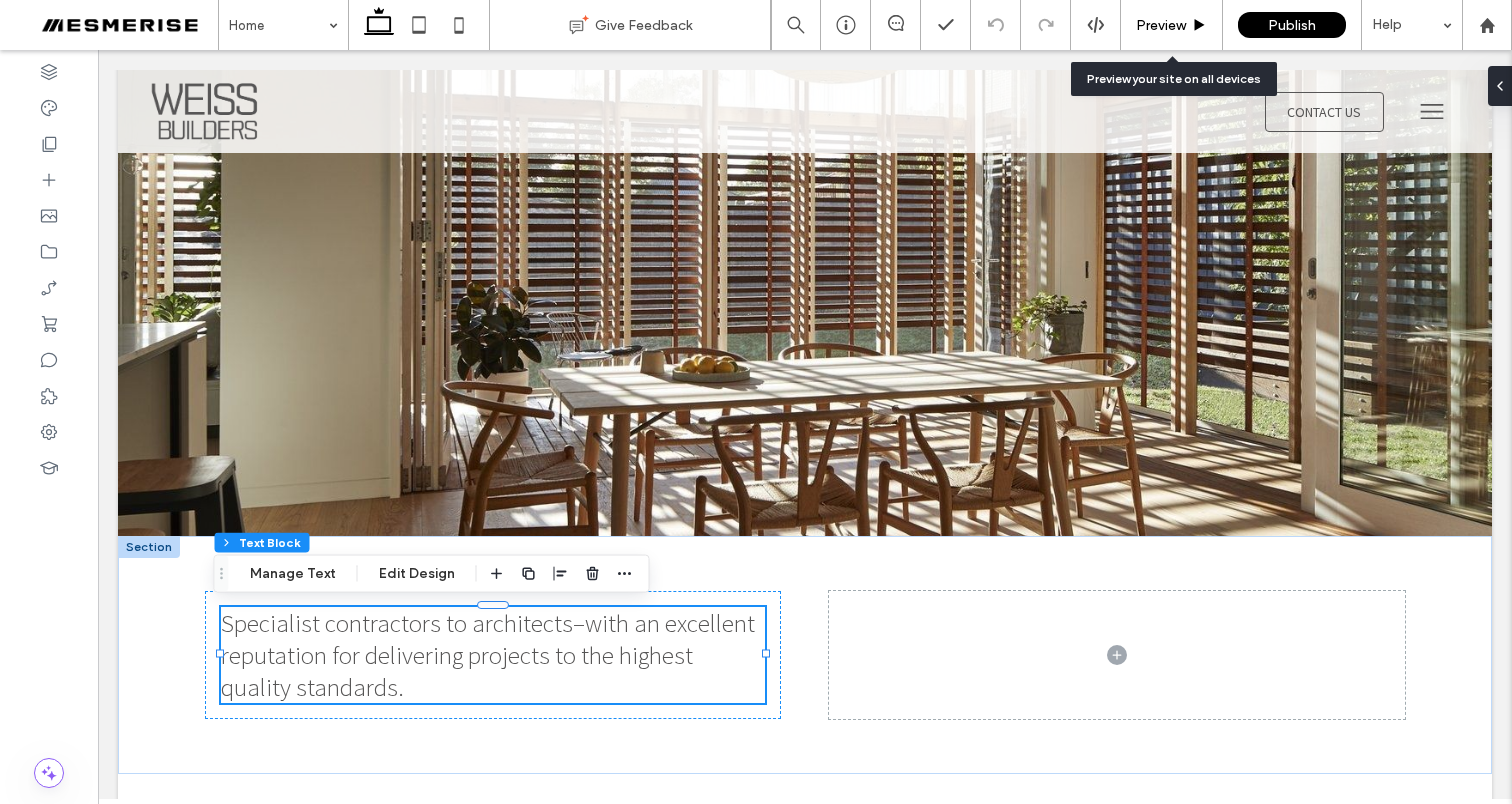 click on "Preview" at bounding box center [1161, 25] 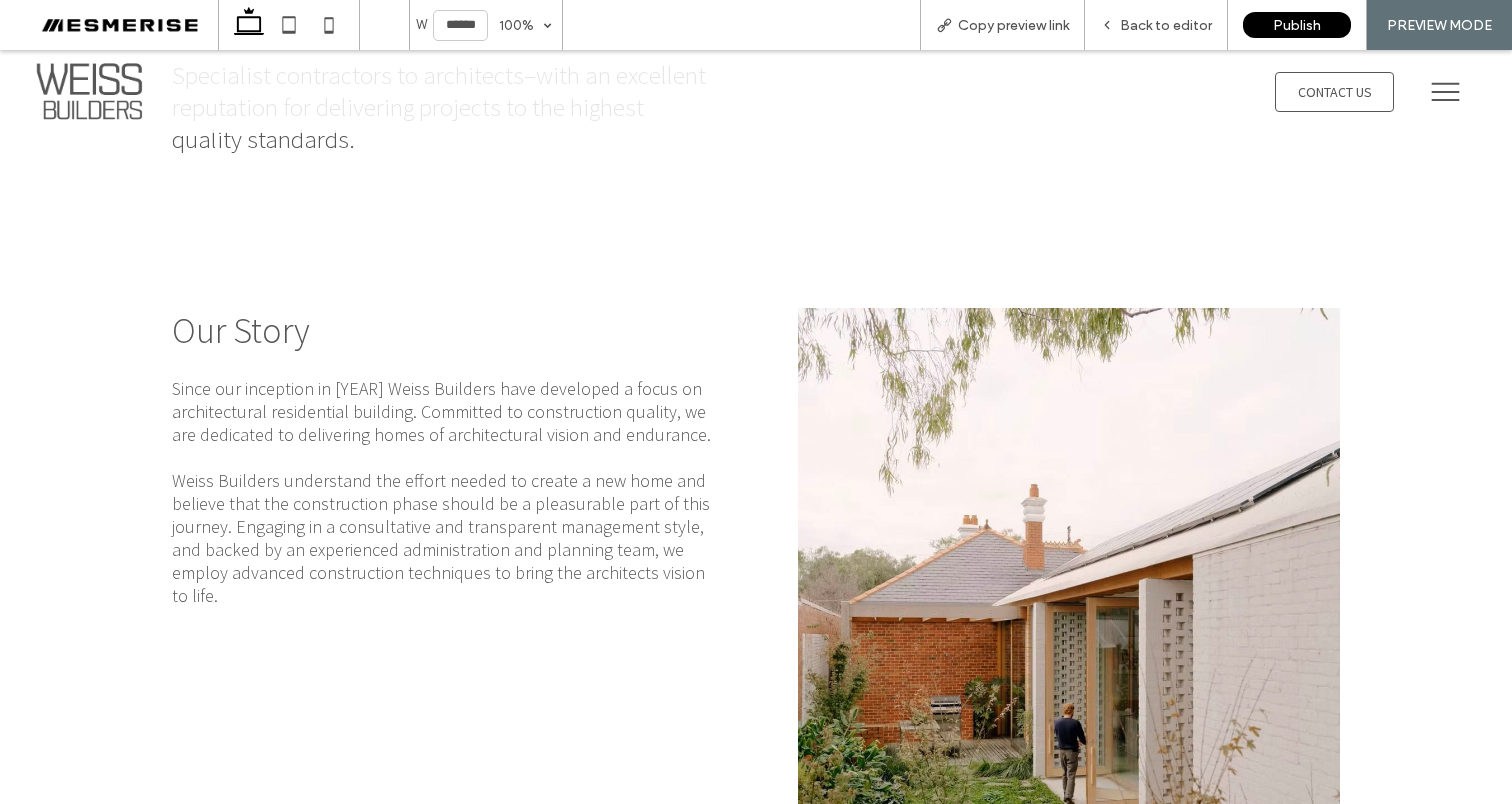 scroll, scrollTop: 0, scrollLeft: 0, axis: both 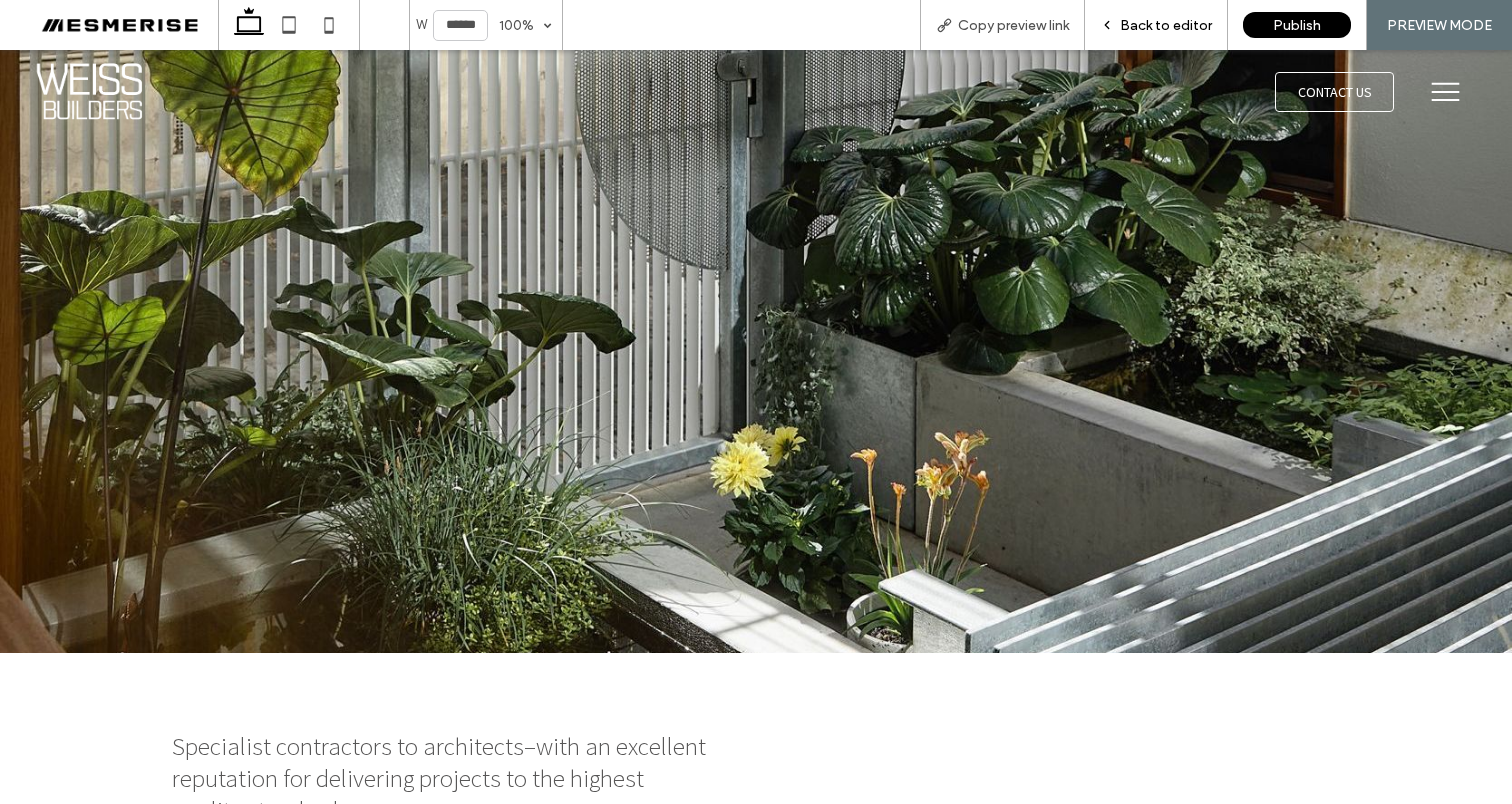click on "Back to editor" at bounding box center (1166, 25) 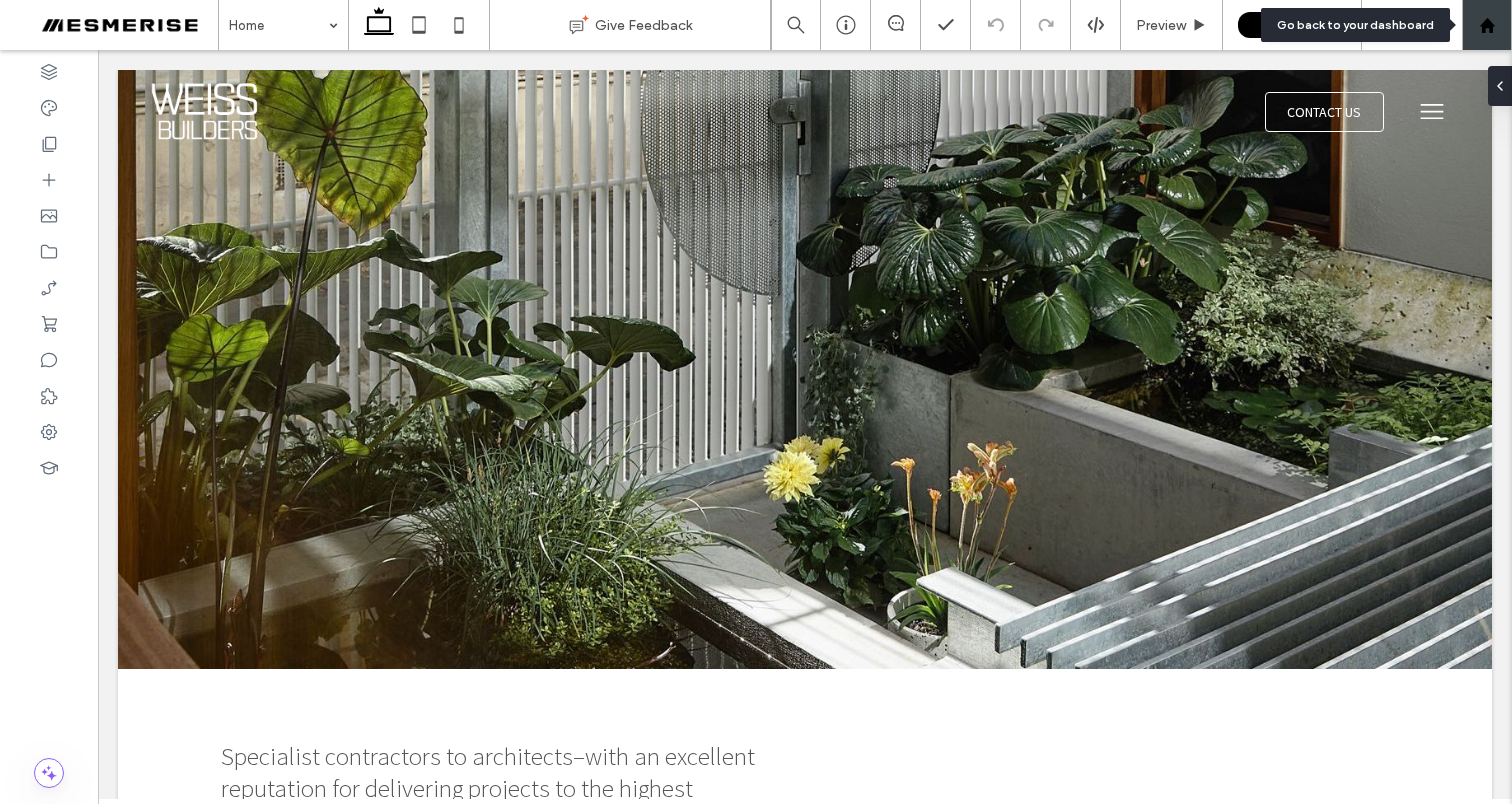 click 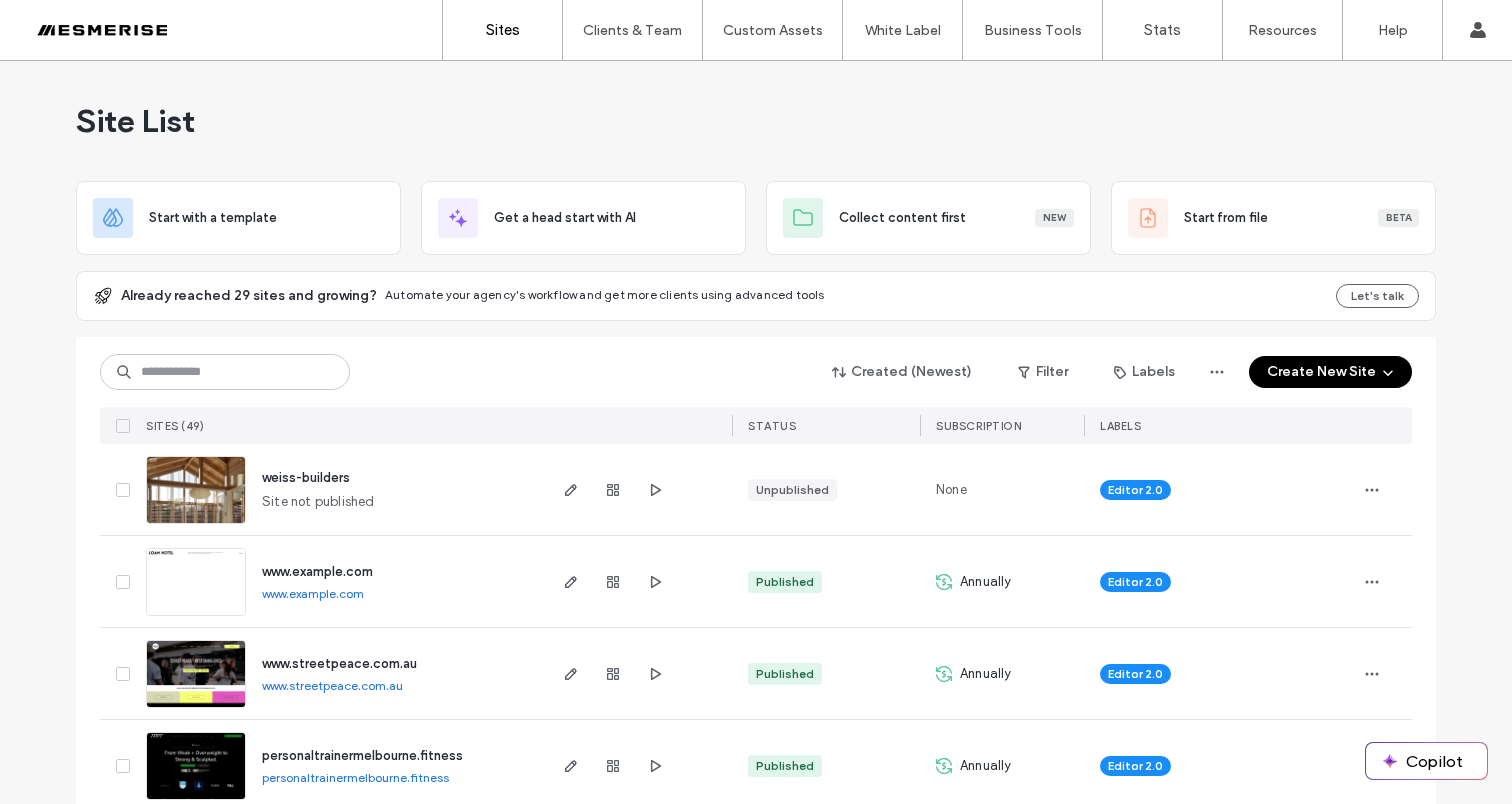 scroll, scrollTop: 0, scrollLeft: 0, axis: both 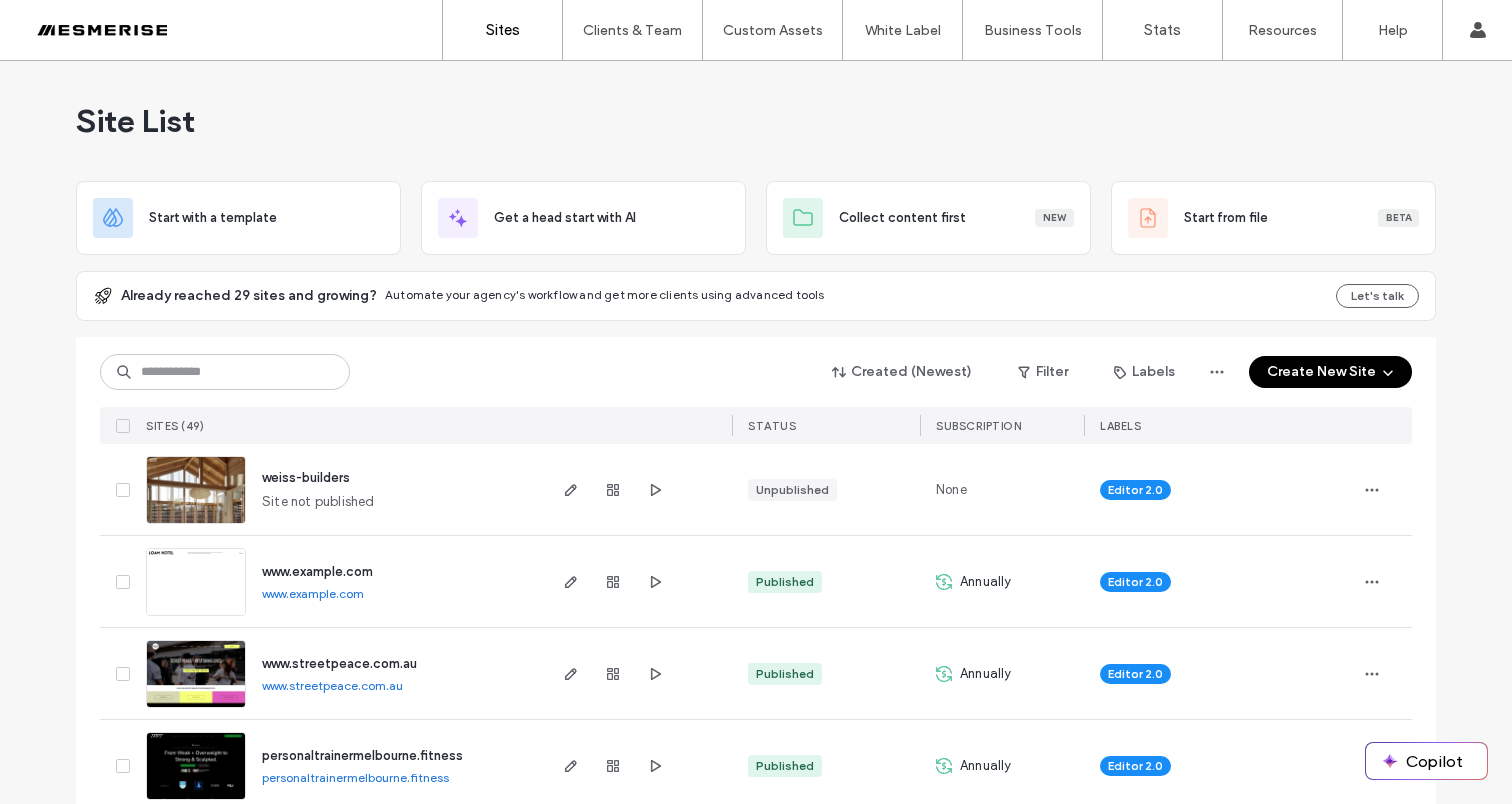 click on "weiss-builders Site not published" at bounding box center [394, 489] 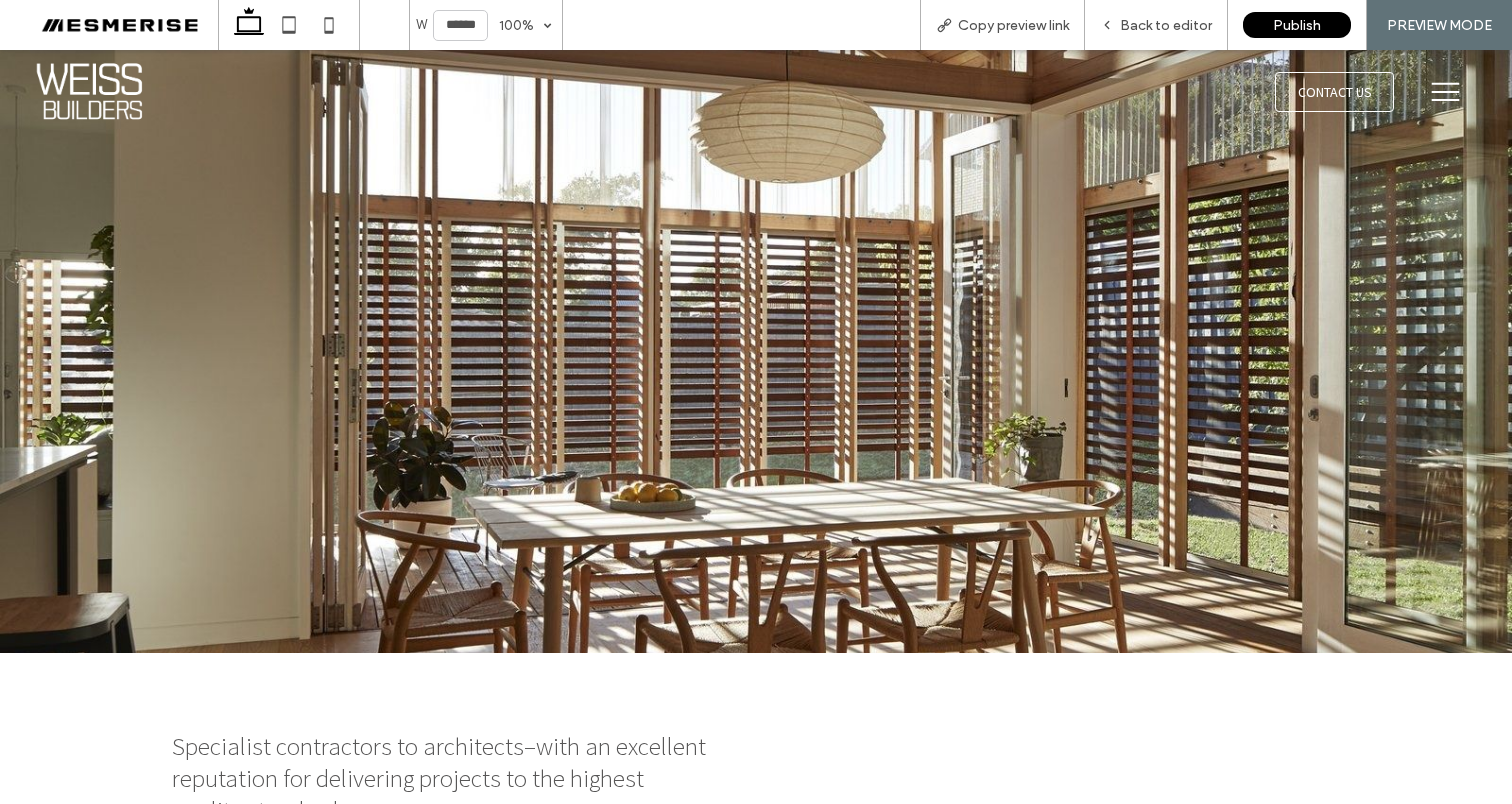 scroll, scrollTop: 0, scrollLeft: 0, axis: both 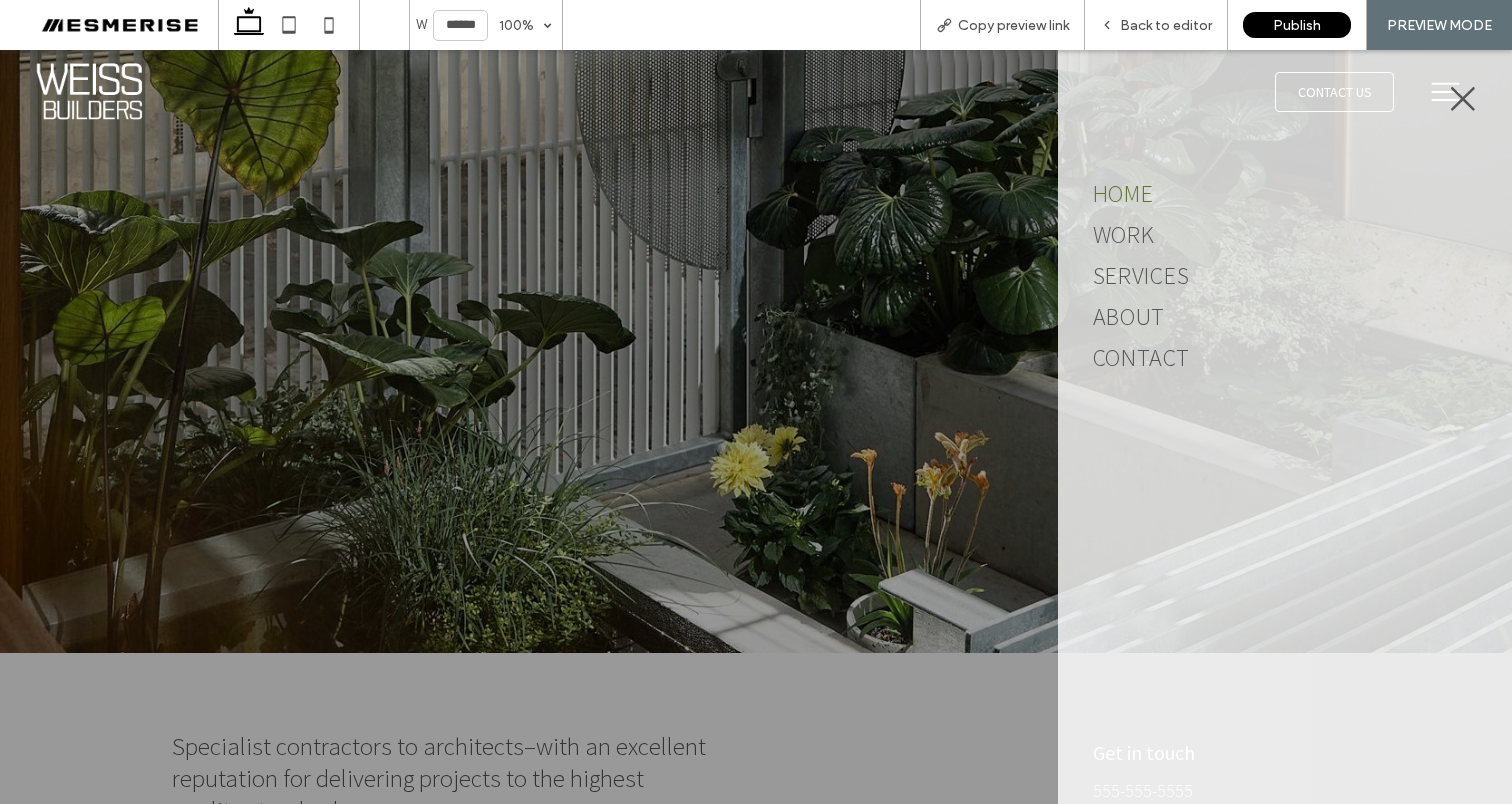 click 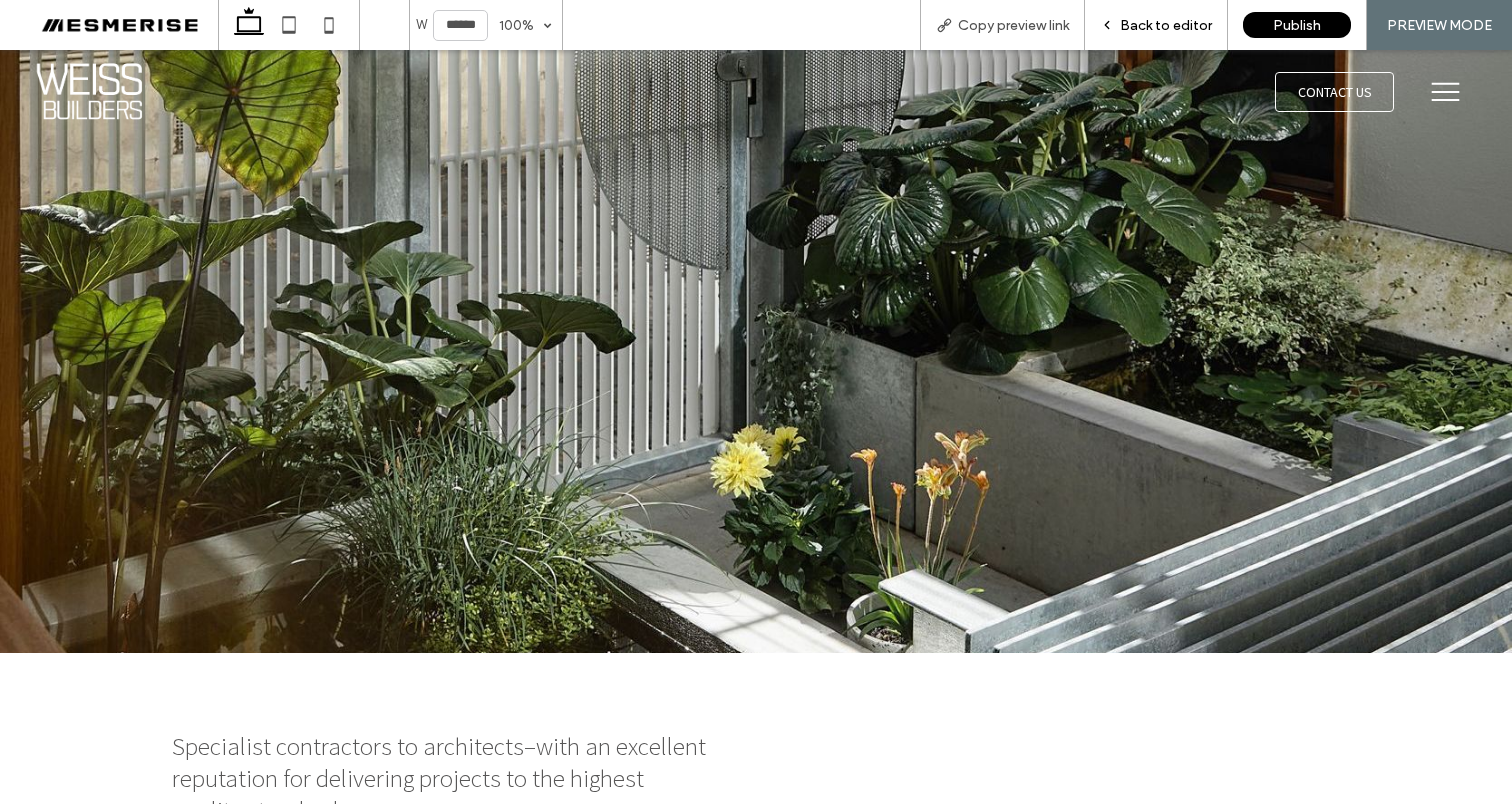 click on "Back to editor" at bounding box center [1166, 25] 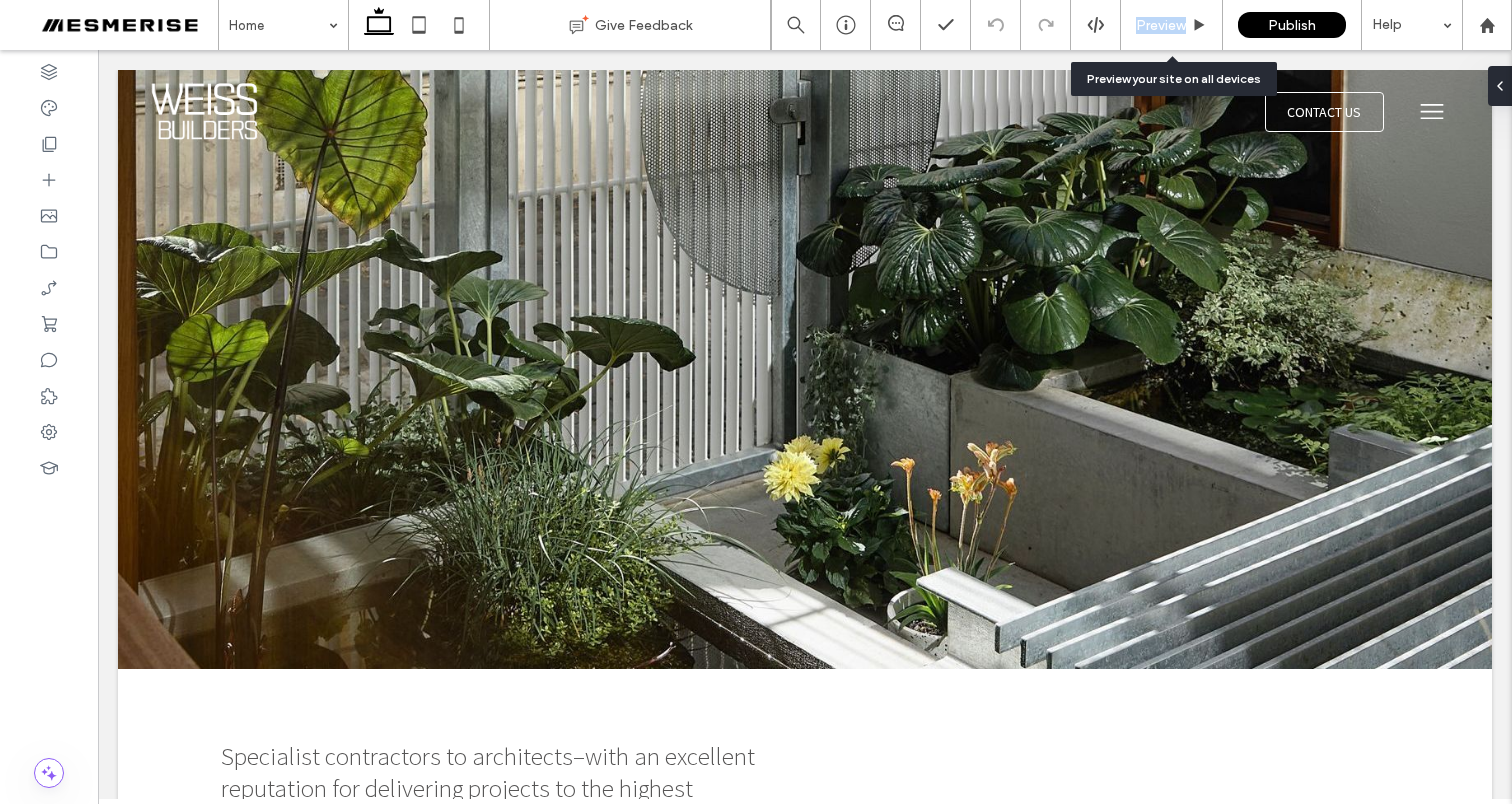 click on "Preview" at bounding box center [1161, 25] 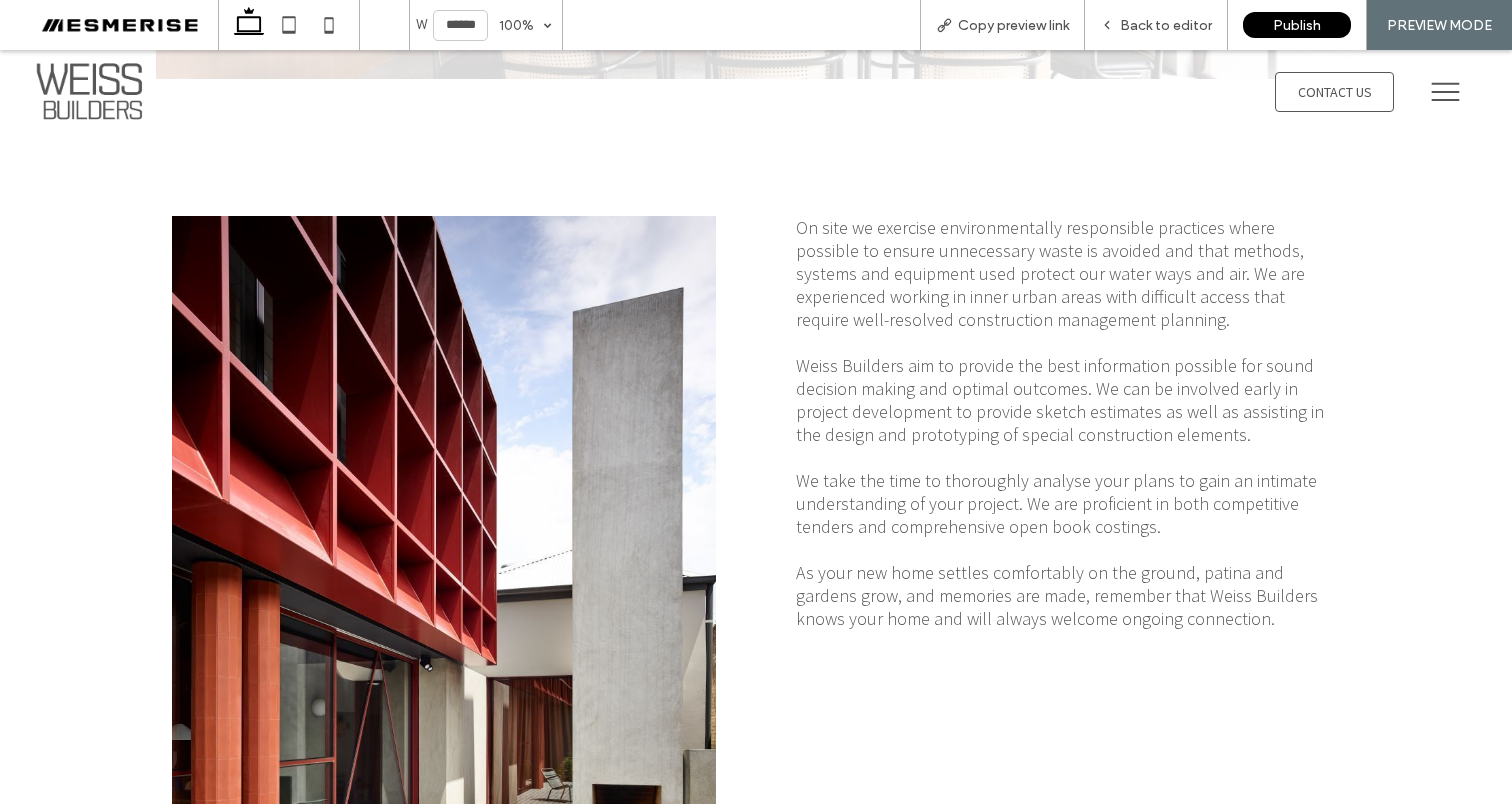 scroll, scrollTop: 2388, scrollLeft: 0, axis: vertical 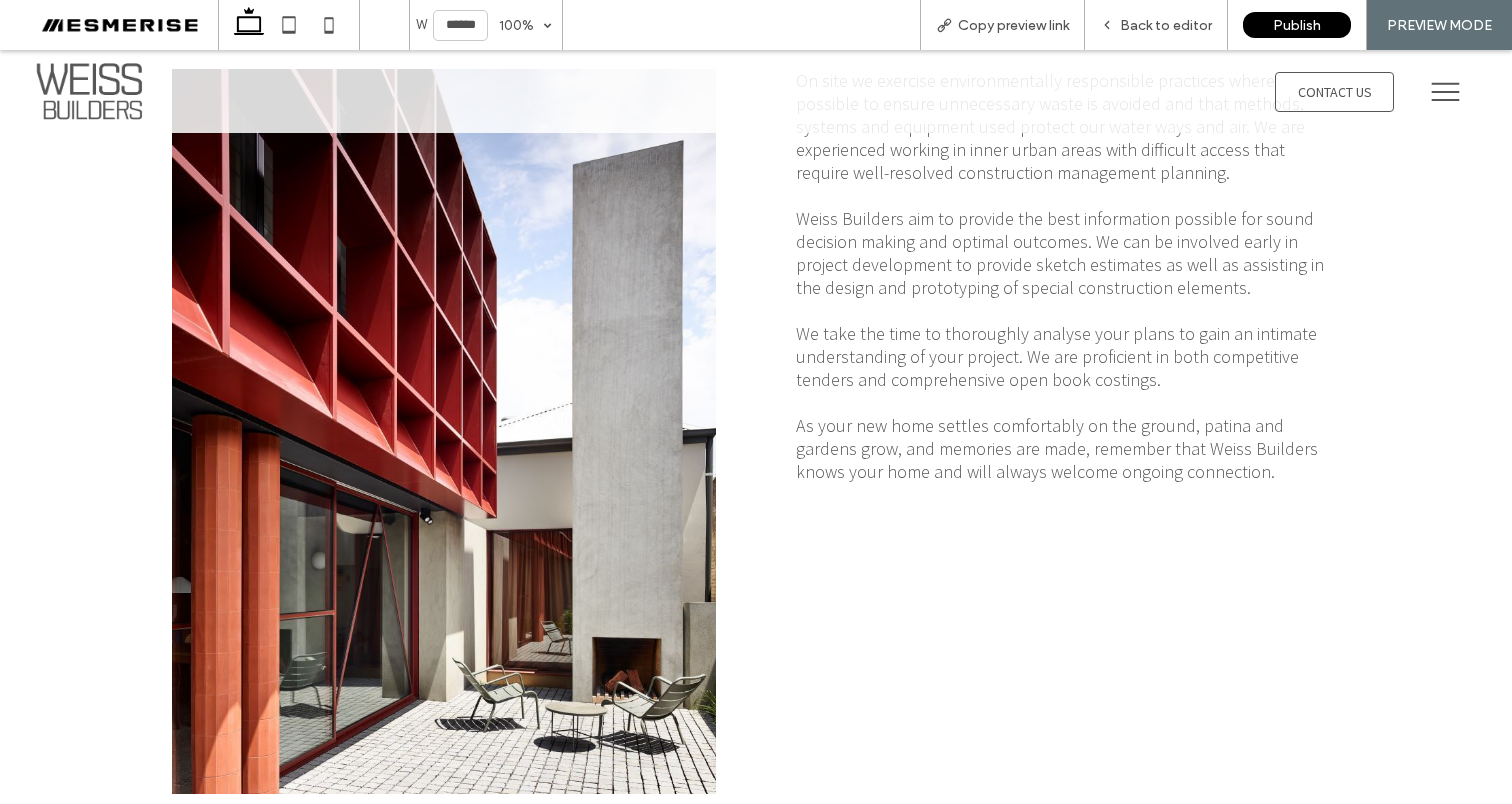 click on "Weiss Builders aim to provide the best information possible for sound decision making and optimal outcomes. We can be involved early in project development to provide sketch estimates as well as assisting in the design and prototyping of special construction elements." at bounding box center [1060, 253] 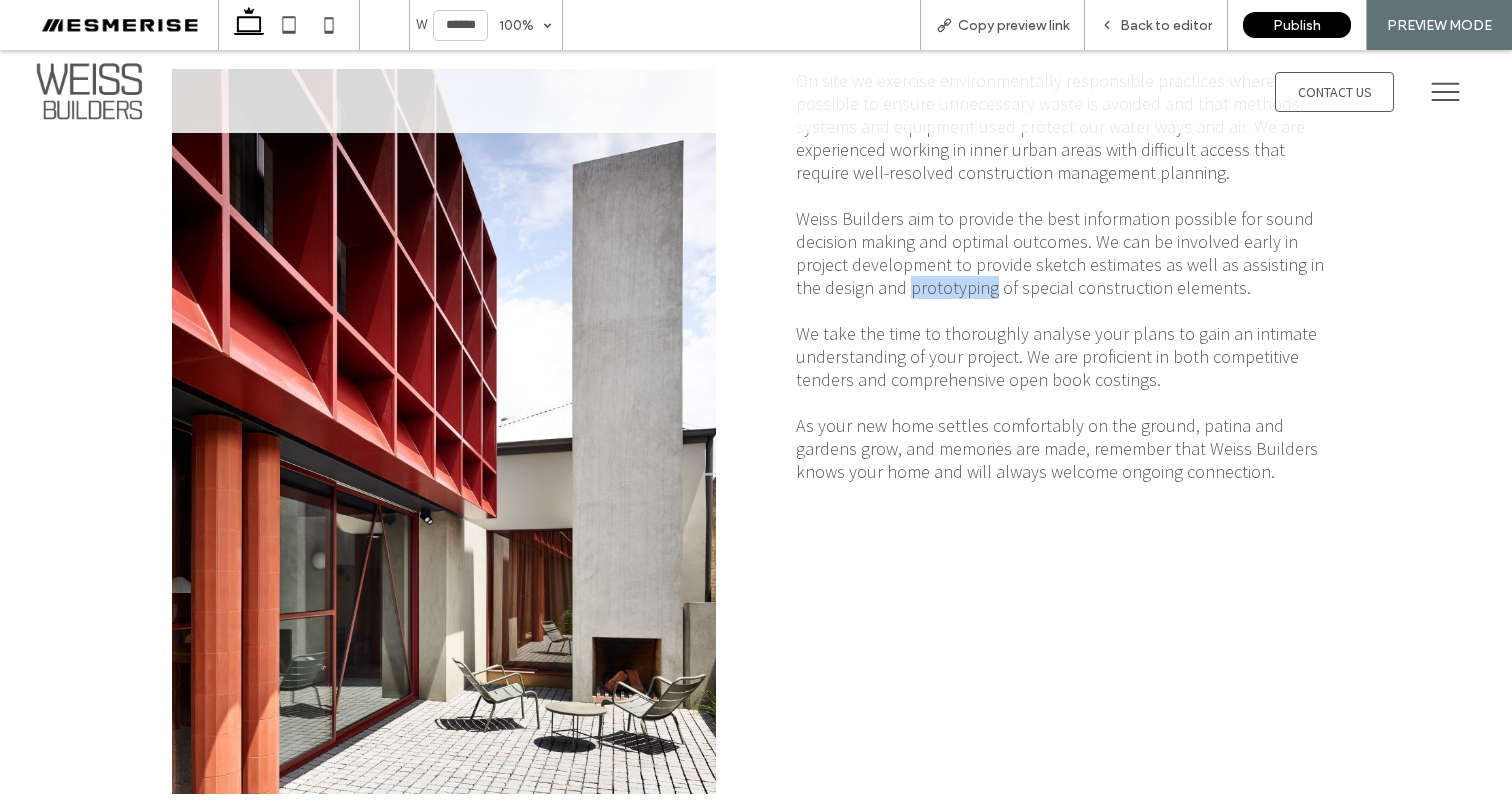 click on "Weiss Builders aim to provide the best information possible for sound decision making and optimal outcomes. We can be involved early in project development to provide sketch estimates as well as assisting in the design and prototyping of special construction elements." at bounding box center [1060, 253] 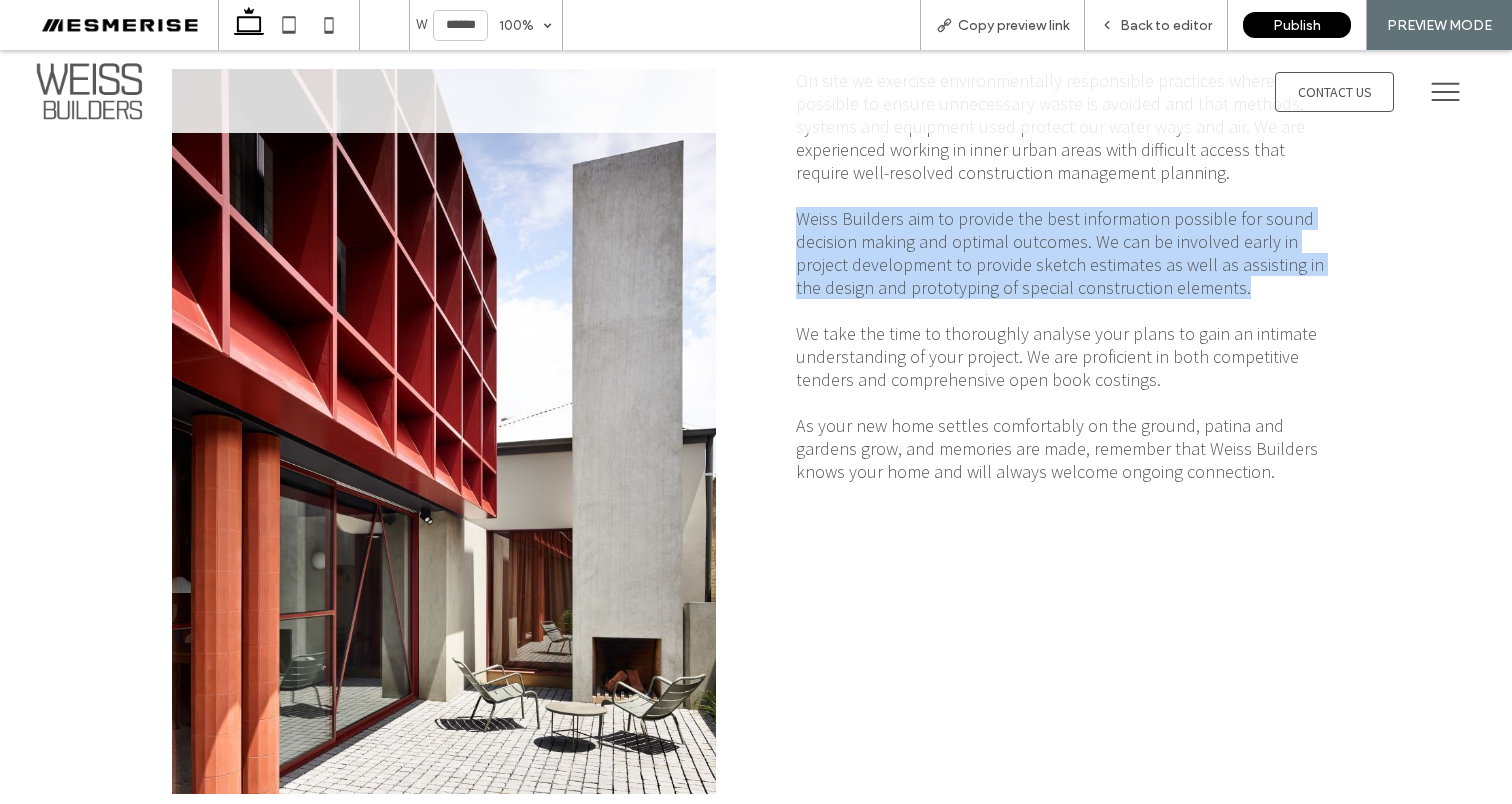 click on "Weiss Builders aim to provide the best information possible for sound decision making and optimal outcomes. We can be involved early in project development to provide sketch estimates as well as assisting in the design and prototyping of special construction elements." at bounding box center [1060, 253] 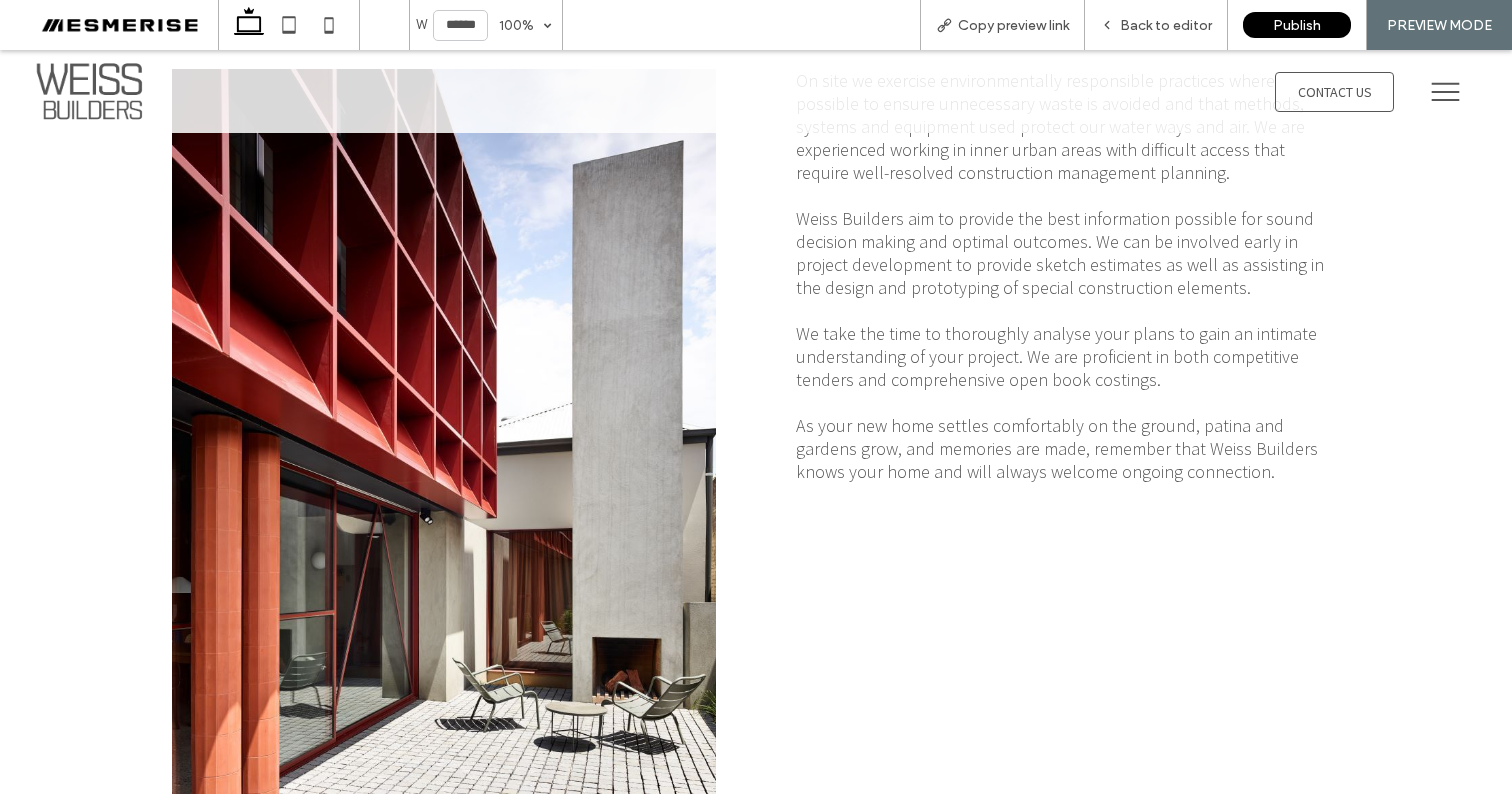 click on "We take the time to thoroughly analyse your plans to gain an intimate understanding of your project. We are proficient in both competitive tenders and comprehensive open book costings." at bounding box center (1056, 356) 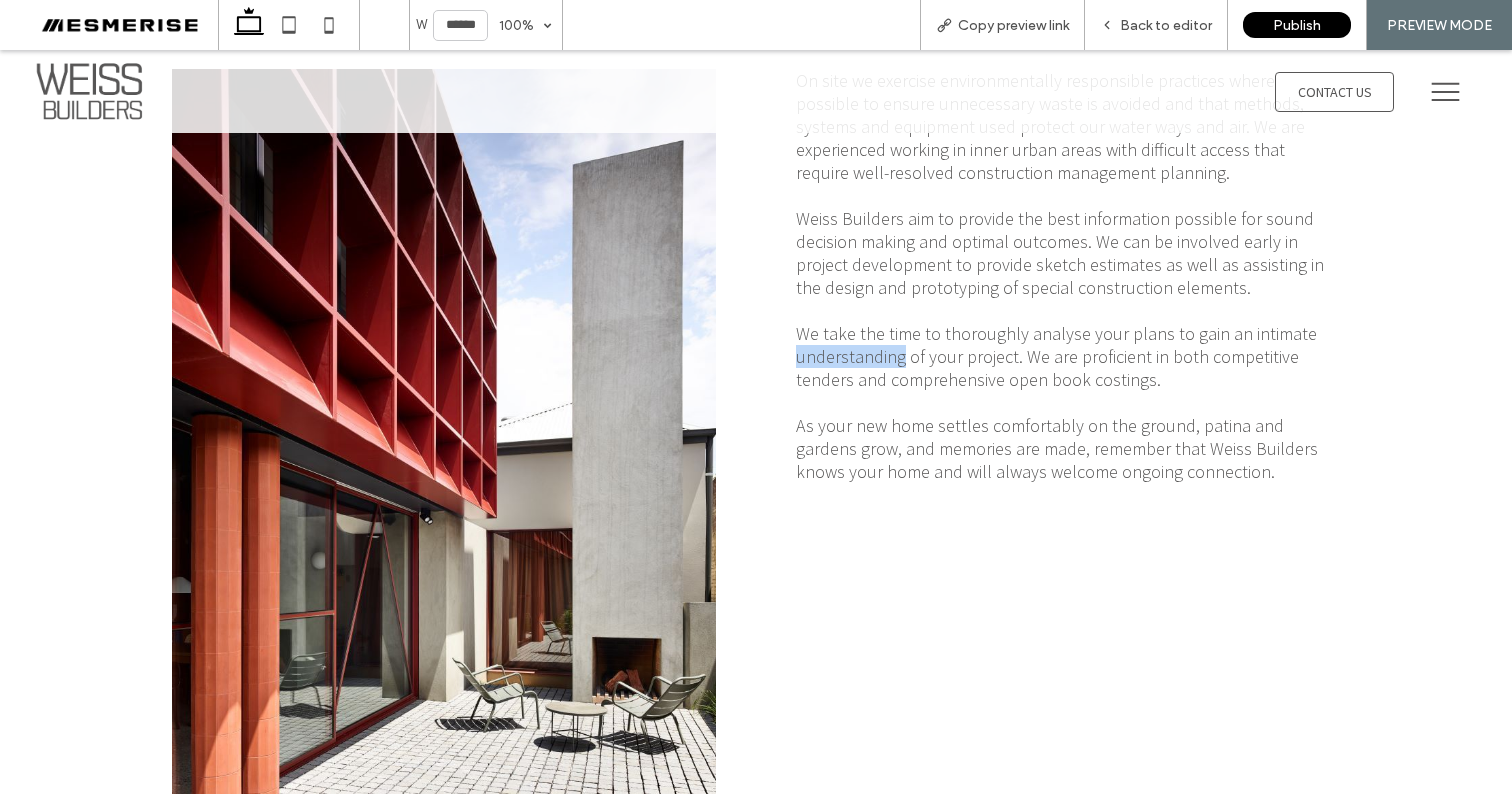 click on "We take the time to thoroughly analyse your plans to gain an intimate understanding of your project. We are proficient in both competitive tenders and comprehensive open book costings." at bounding box center [1056, 356] 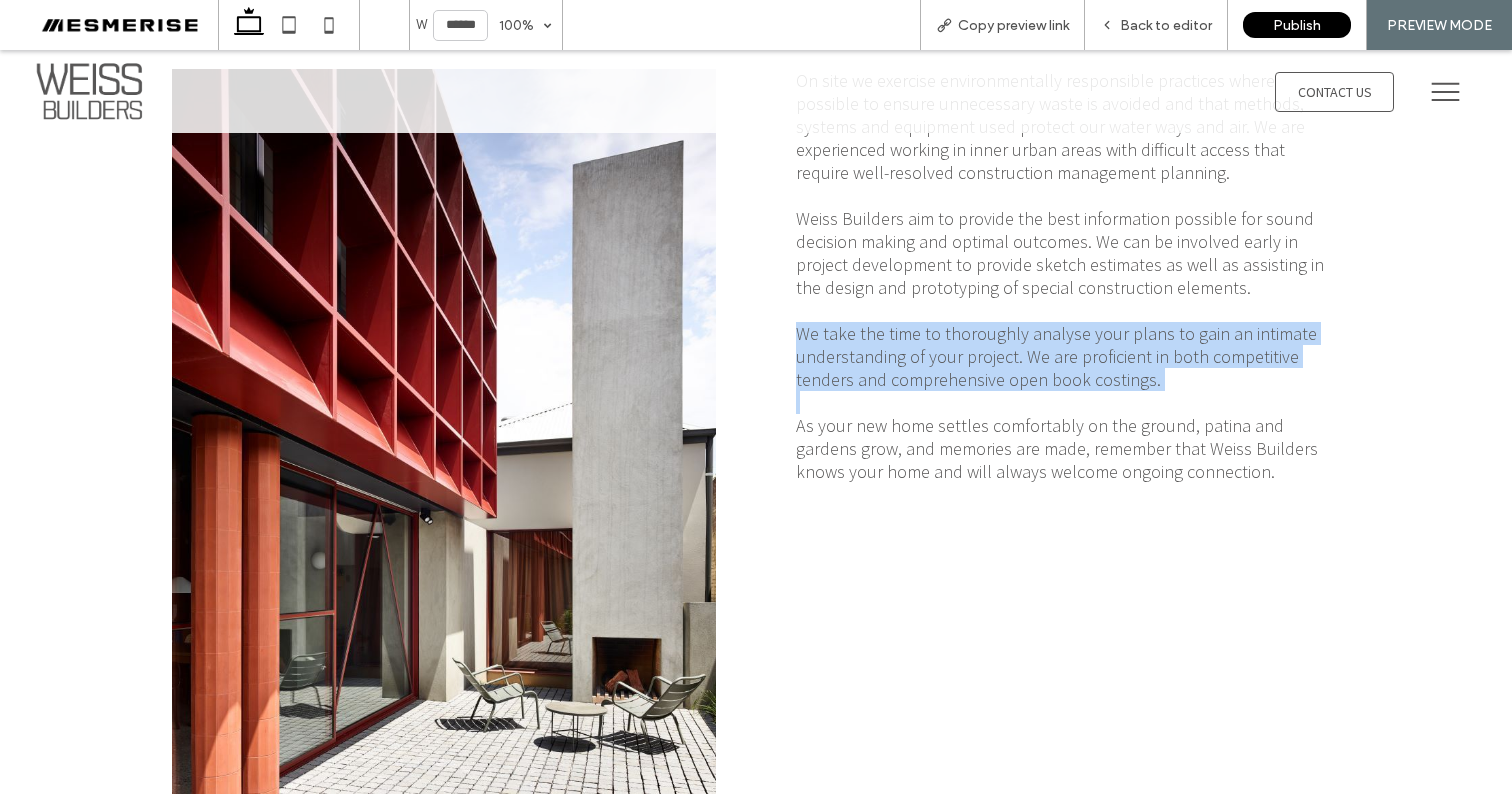 click on "We take the time to thoroughly analyse your plans to gain an intimate understanding of your project. We are proficient in both competitive tenders and comprehensive open book costings." at bounding box center (1056, 356) 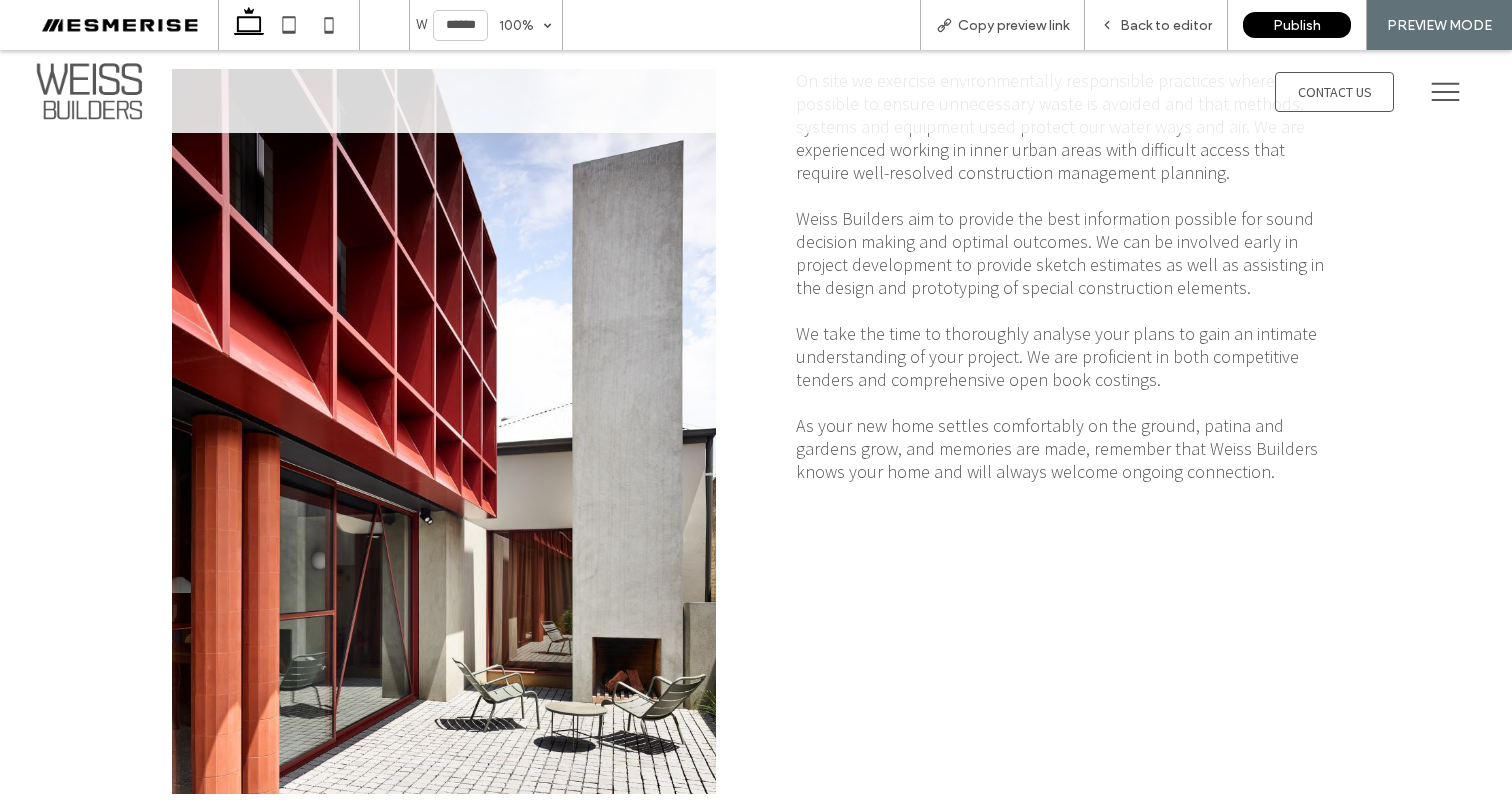 click on "As your new home settles comfortably on the ground, patina and gardens grow, and memories are made, remember that Weiss Builders knows your home and will always welcome ongoing connection." at bounding box center (1057, 448) 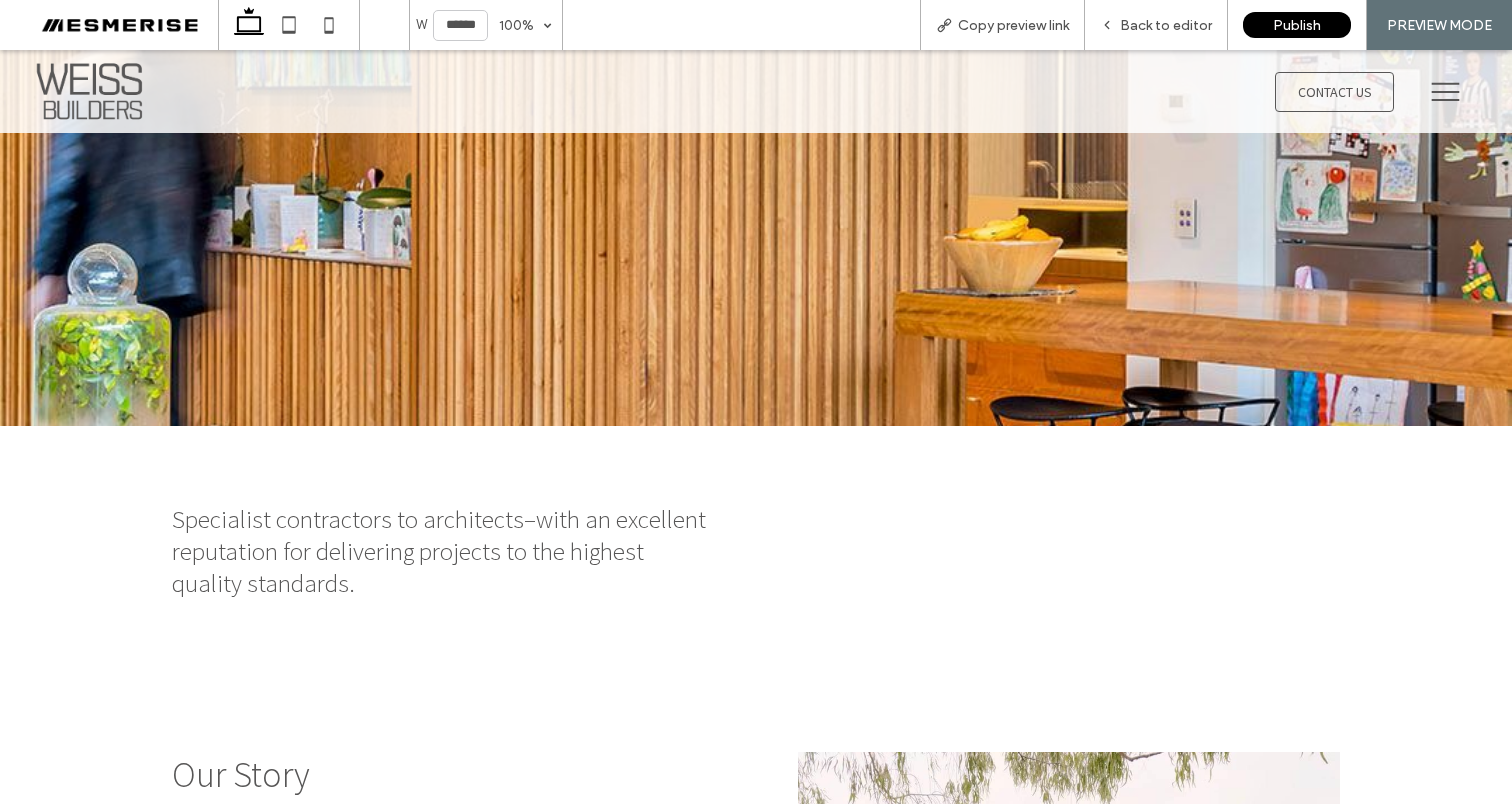 scroll, scrollTop: 374, scrollLeft: 0, axis: vertical 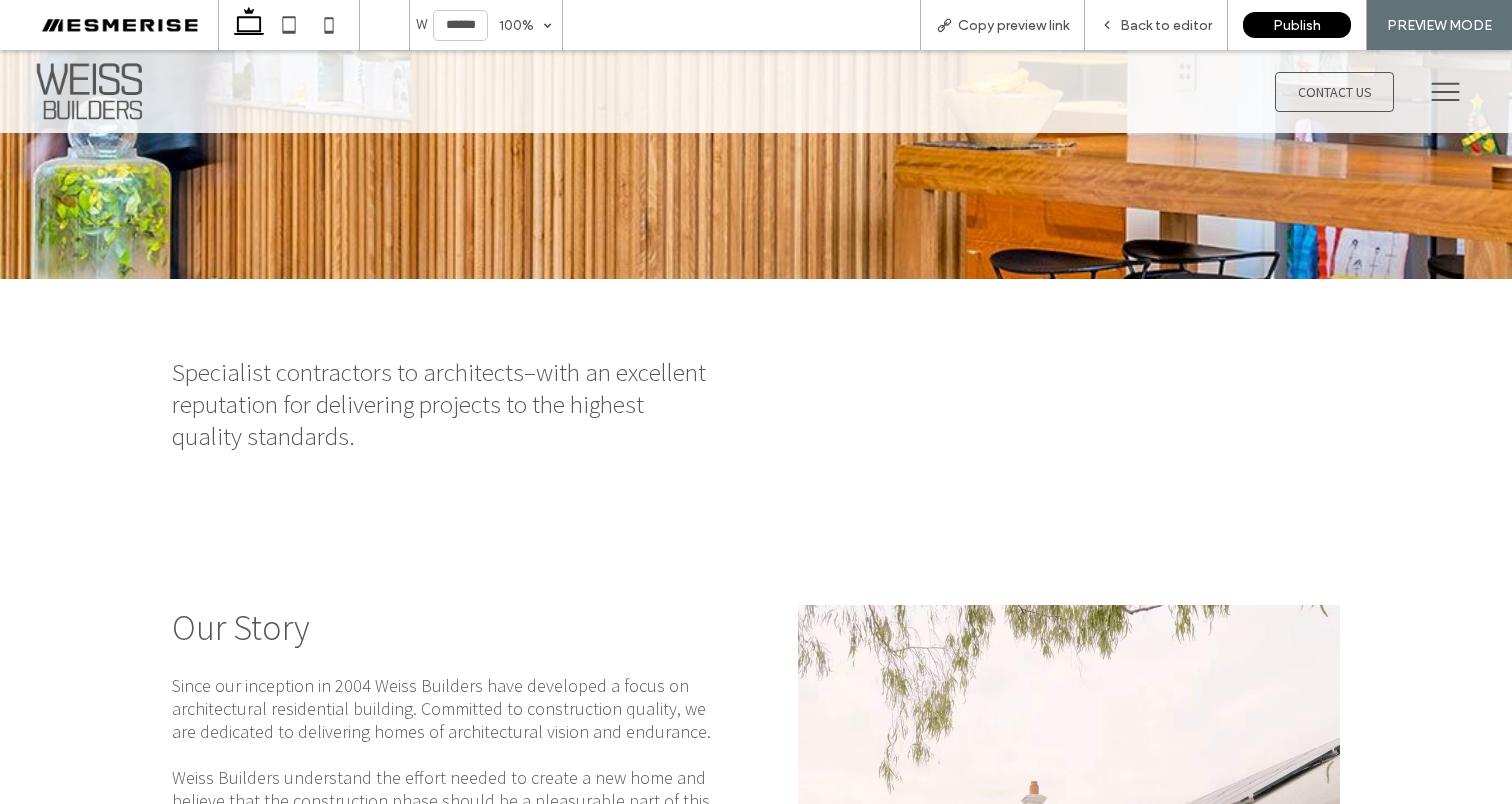 click on "Specialist contractors to architects–with an excellent reputation for delivering projects to the highest quality standards." at bounding box center [439, 404] 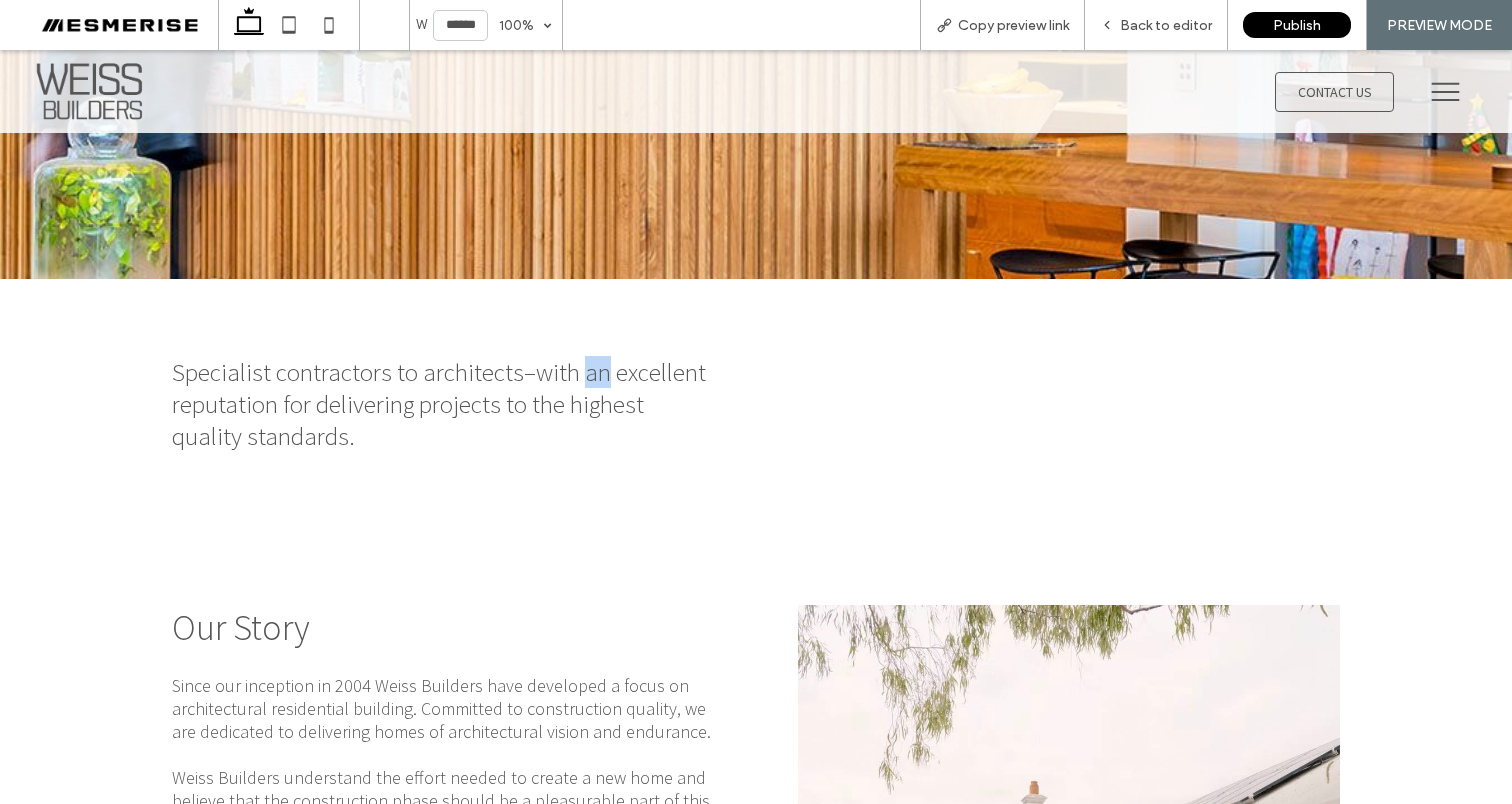 click on "Specialist contractors to architects–with an excellent reputation for delivering projects to the highest quality standards." at bounding box center [439, 404] 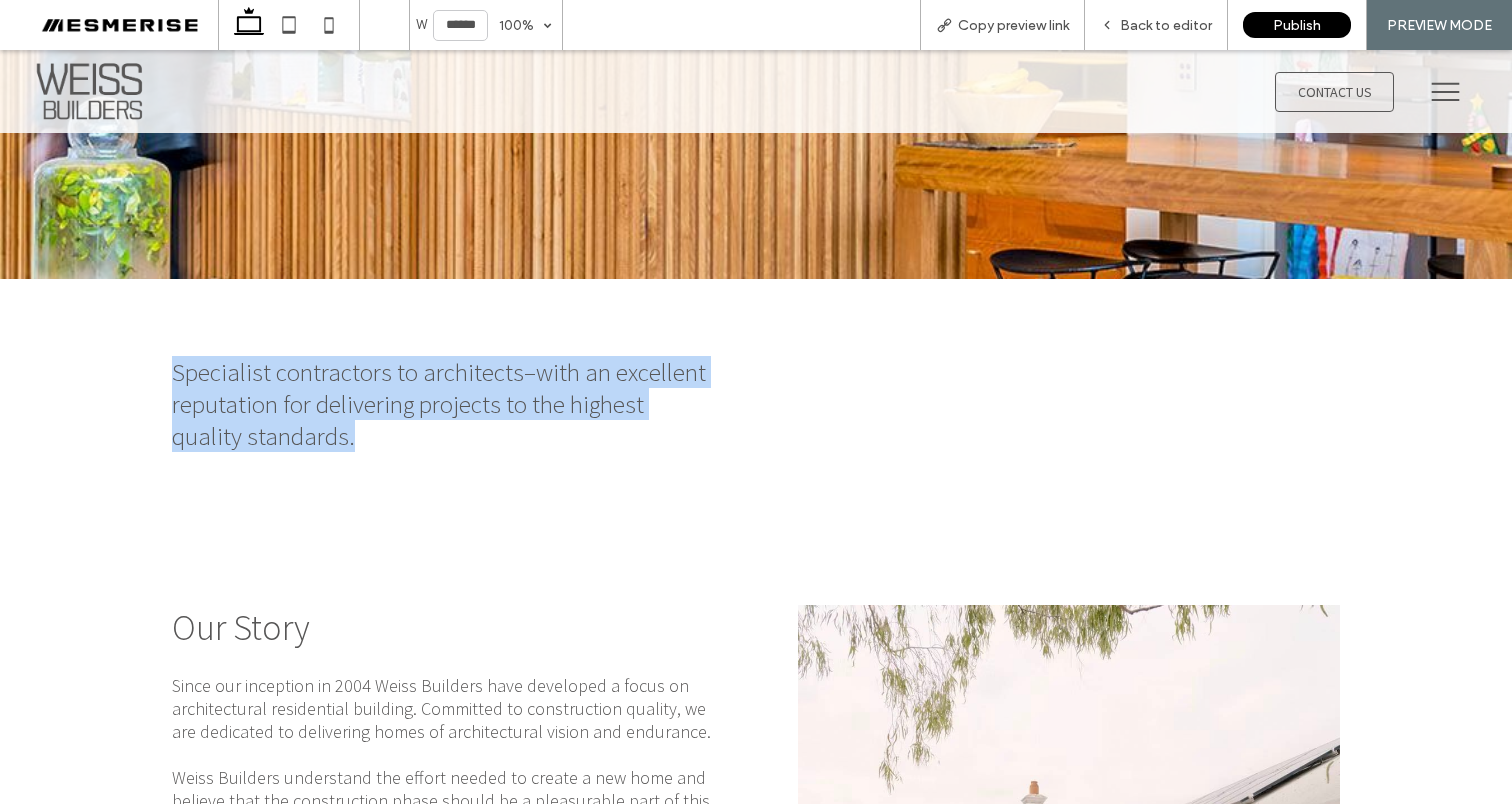 click on "Specialist contractors to architects–with an excellent reputation for delivering projects to the highest quality standards." at bounding box center [439, 404] 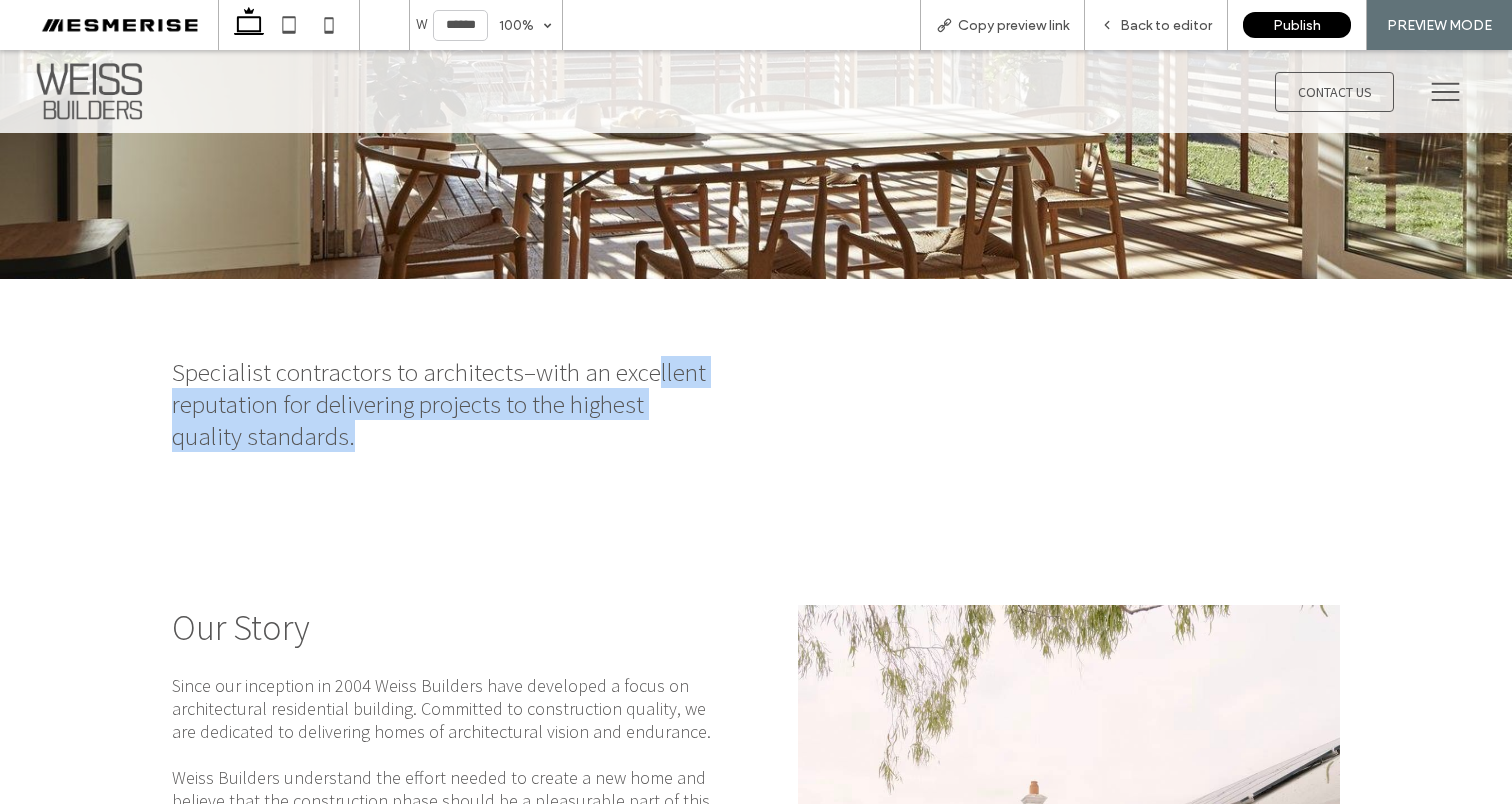 click on "Specialist contractors to architects–with an excellent reputation for delivering projects to the highest quality standards." at bounding box center (439, 404) 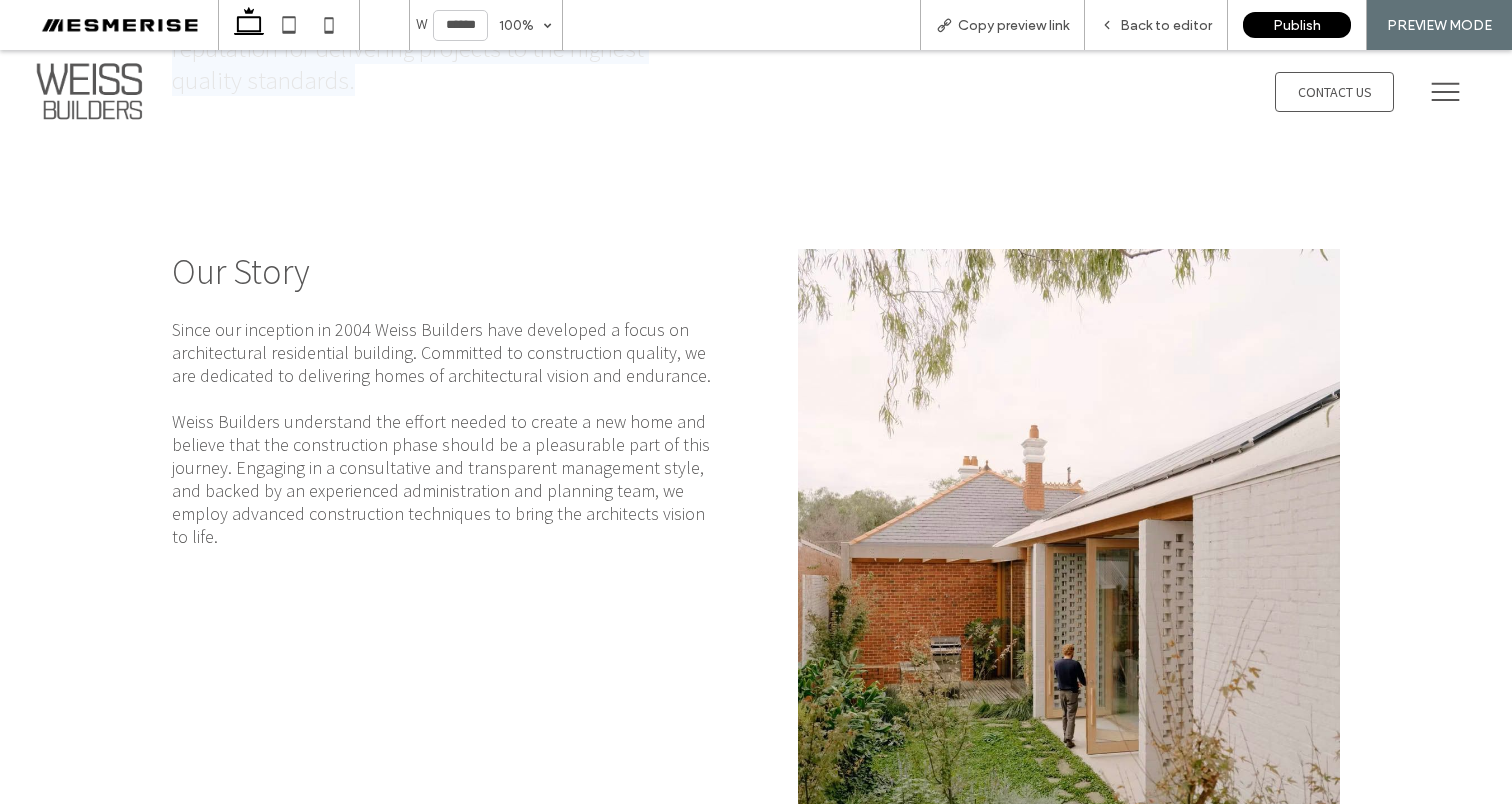 scroll, scrollTop: 755, scrollLeft: 0, axis: vertical 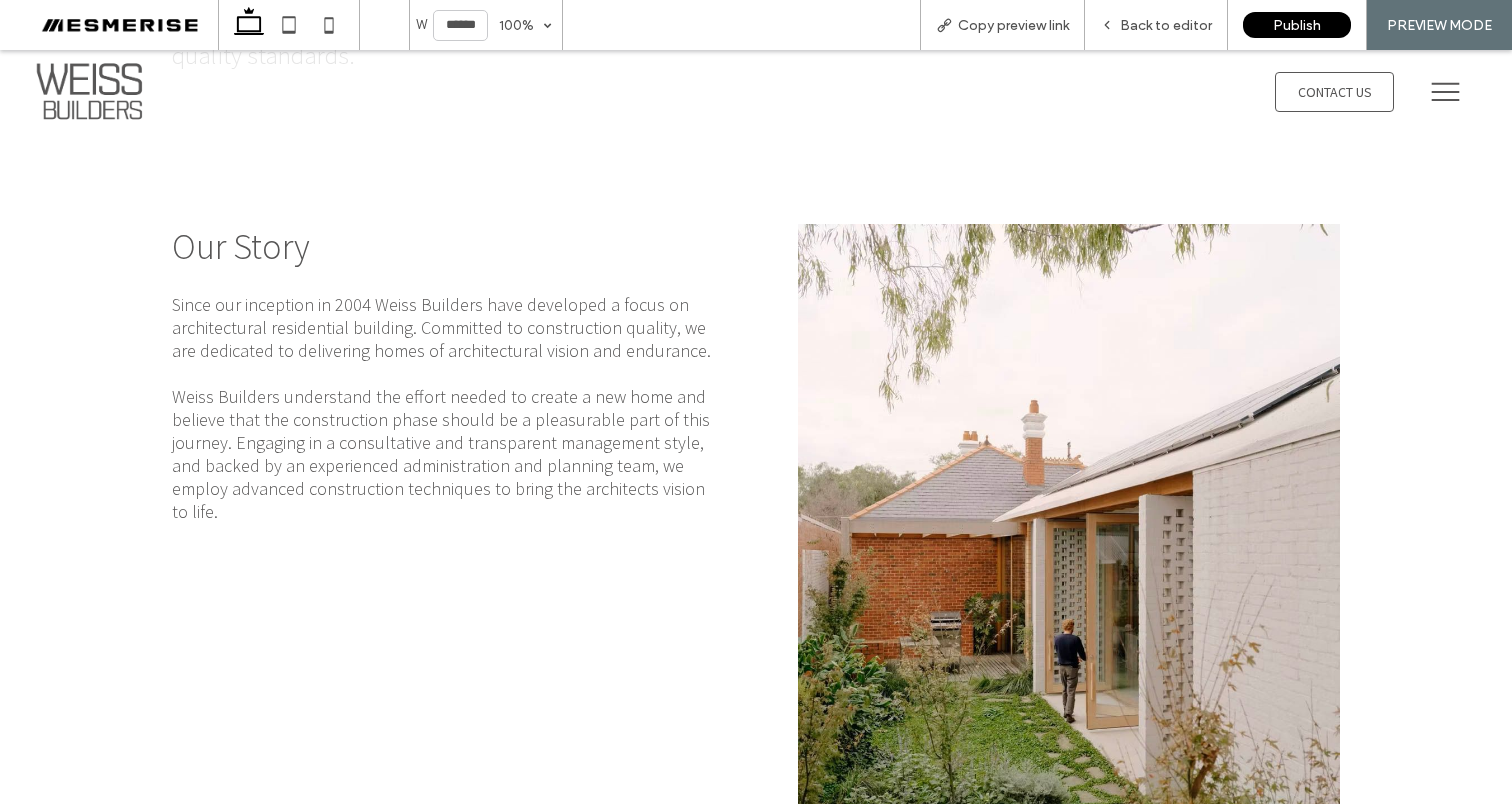click on "Since our inception in 2004 Weiss Builders have developed a focus on architectural residential building. Committed to construction quality, we are dedicated to delivering homes of architectural vision and endurance." at bounding box center [441, 327] 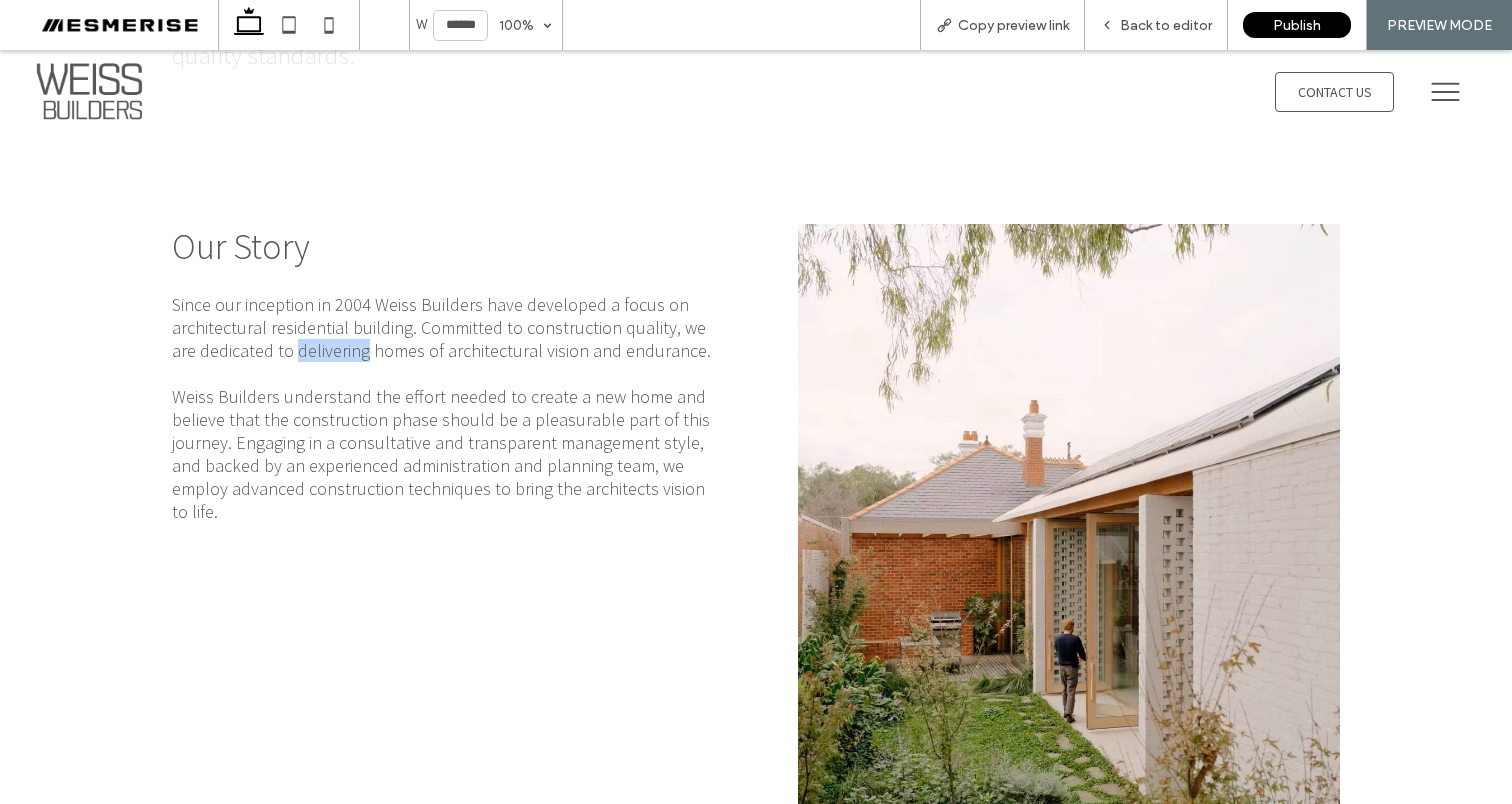 click on "Since our inception in 2004 Weiss Builders have developed a focus on architectural residential building. Committed to construction quality, we are dedicated to delivering homes of architectural vision and endurance." at bounding box center (441, 327) 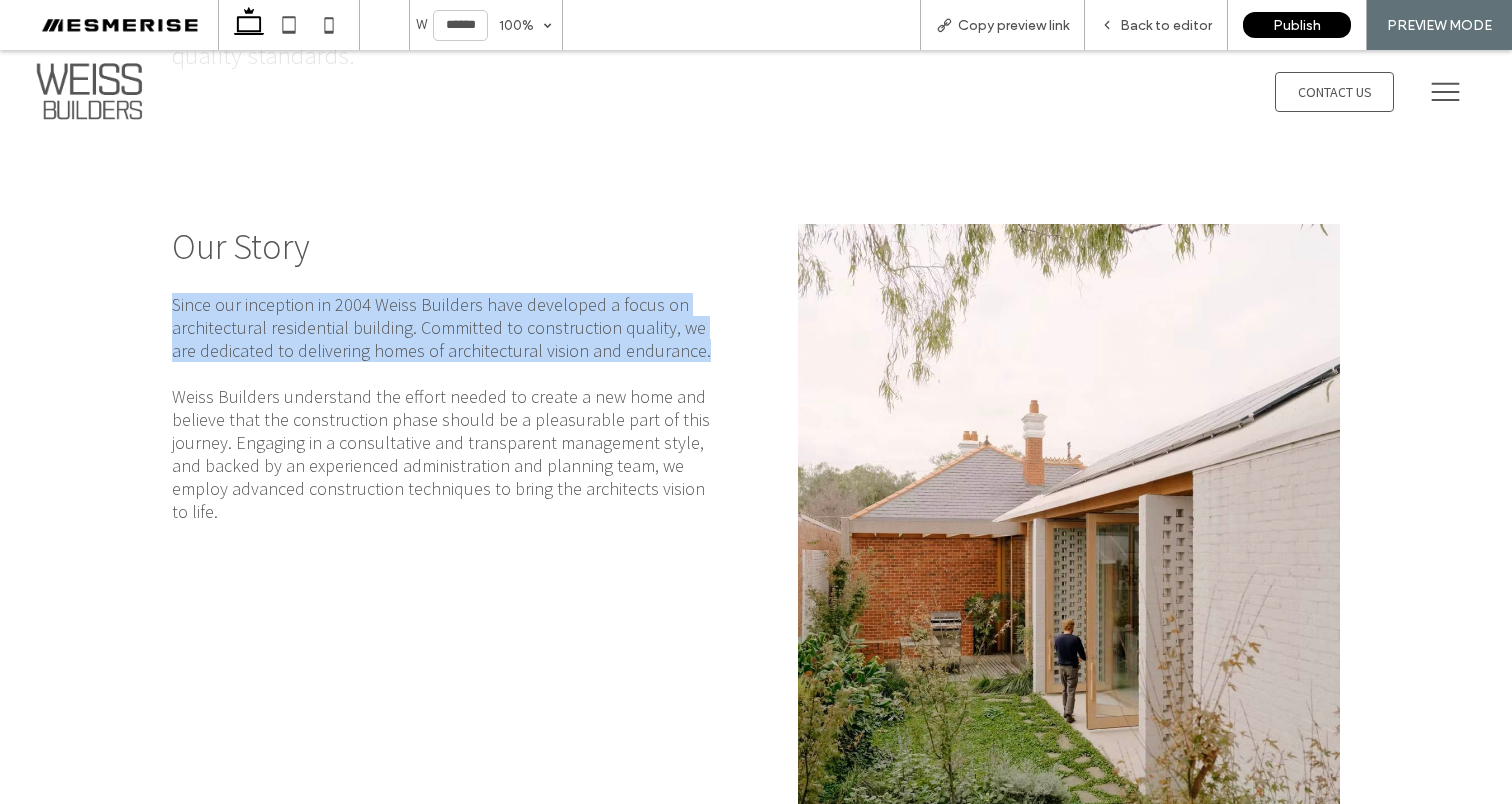 click on "Since our inception in 2004 Weiss Builders have developed a focus on architectural residential building. Committed to construction quality, we are dedicated to delivering homes of architectural vision and endurance." at bounding box center [441, 327] 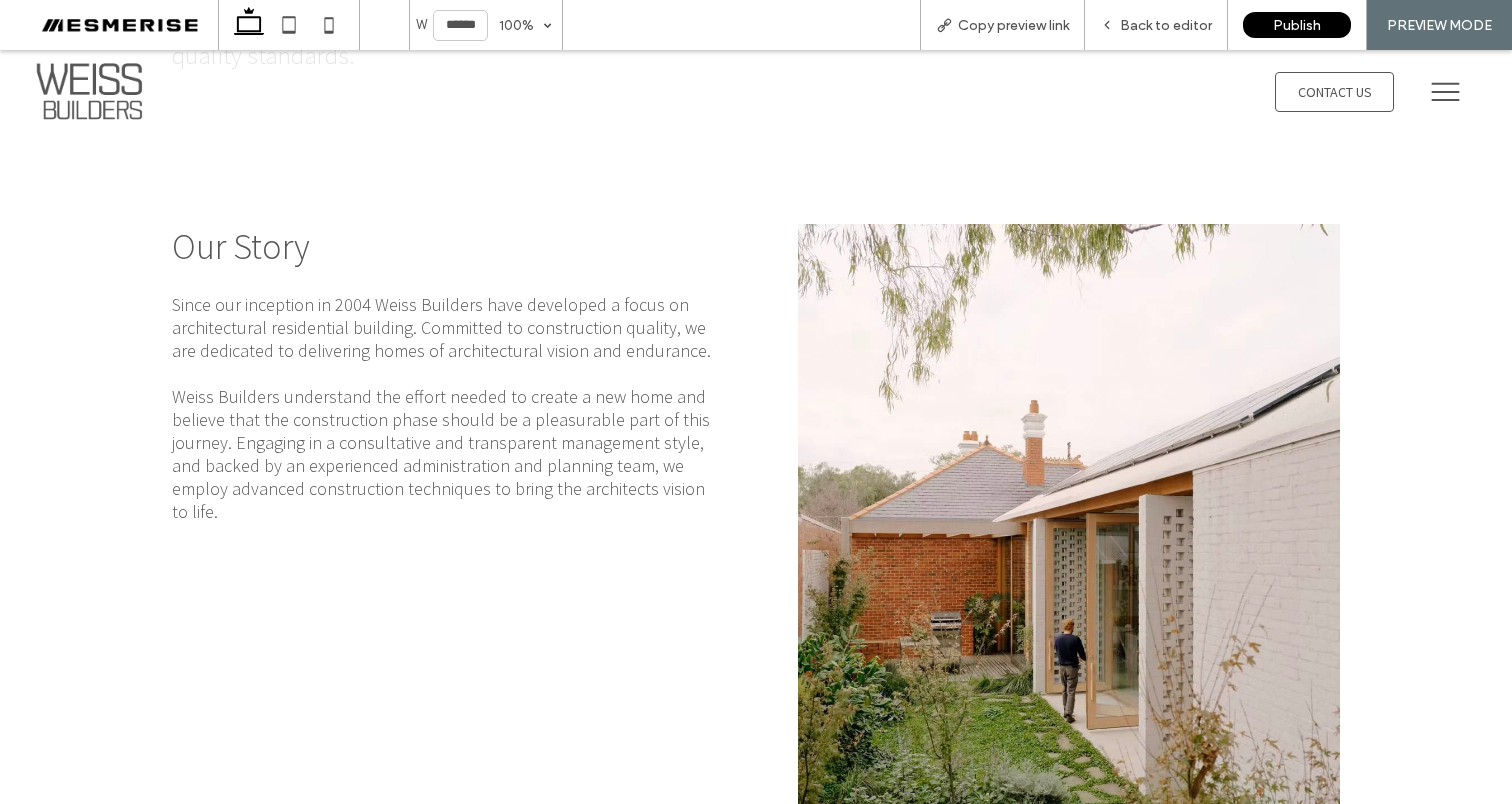 click on "Since our inception in 2004 Weiss Builders have developed a focus on architectural residential building. Committed to construction quality, we are dedicated to delivering homes of architectural vision and endurance." at bounding box center (441, 327) 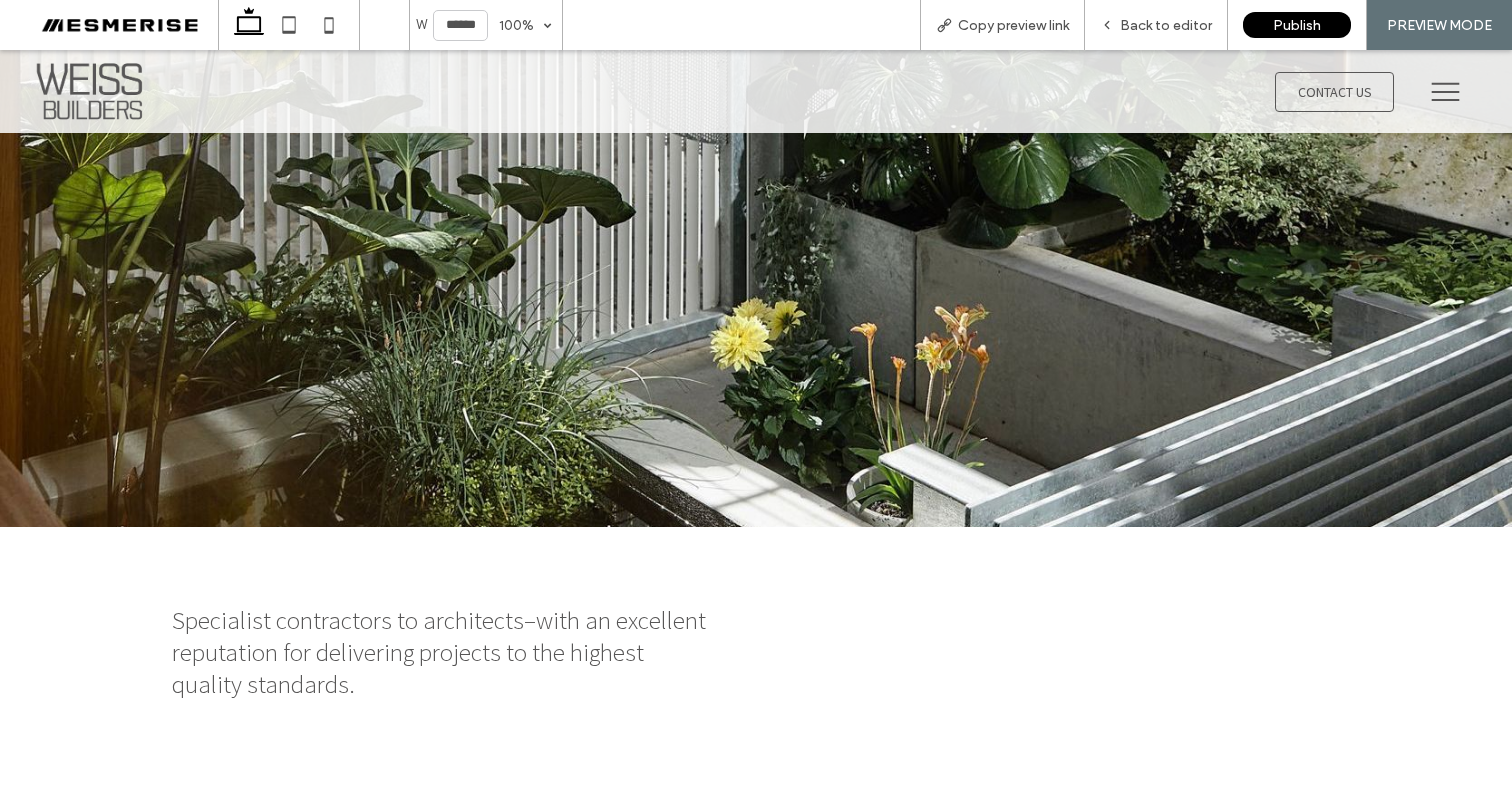 scroll, scrollTop: 0, scrollLeft: 0, axis: both 